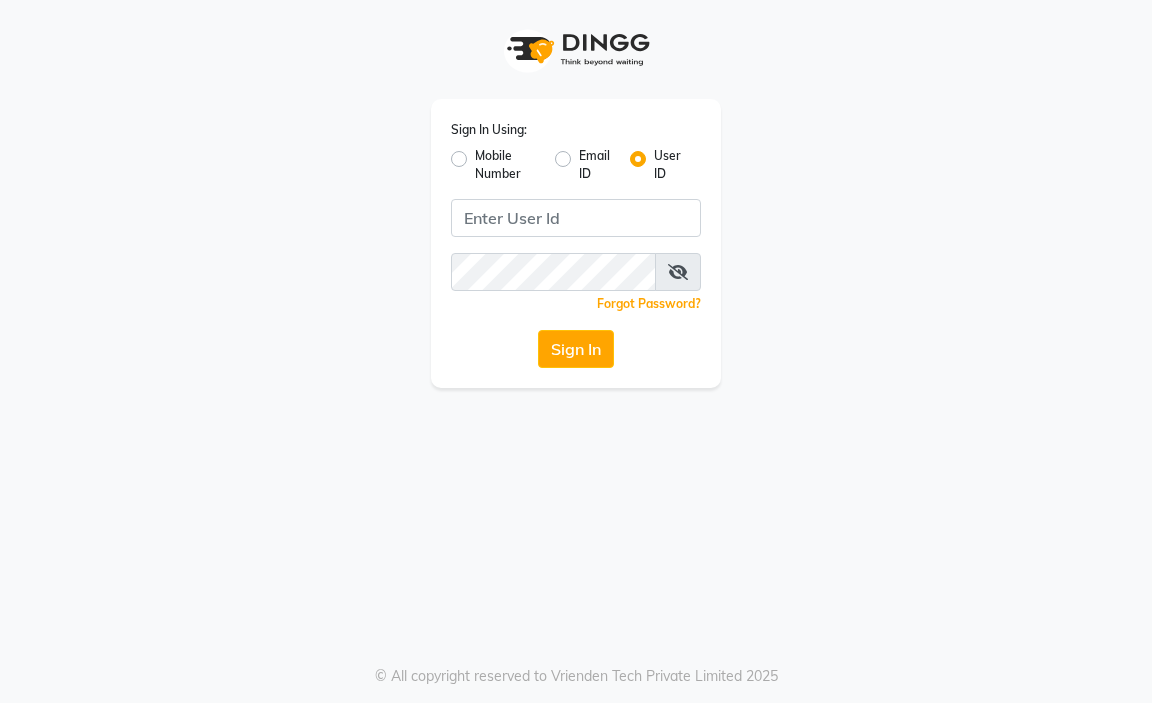 scroll, scrollTop: 0, scrollLeft: 0, axis: both 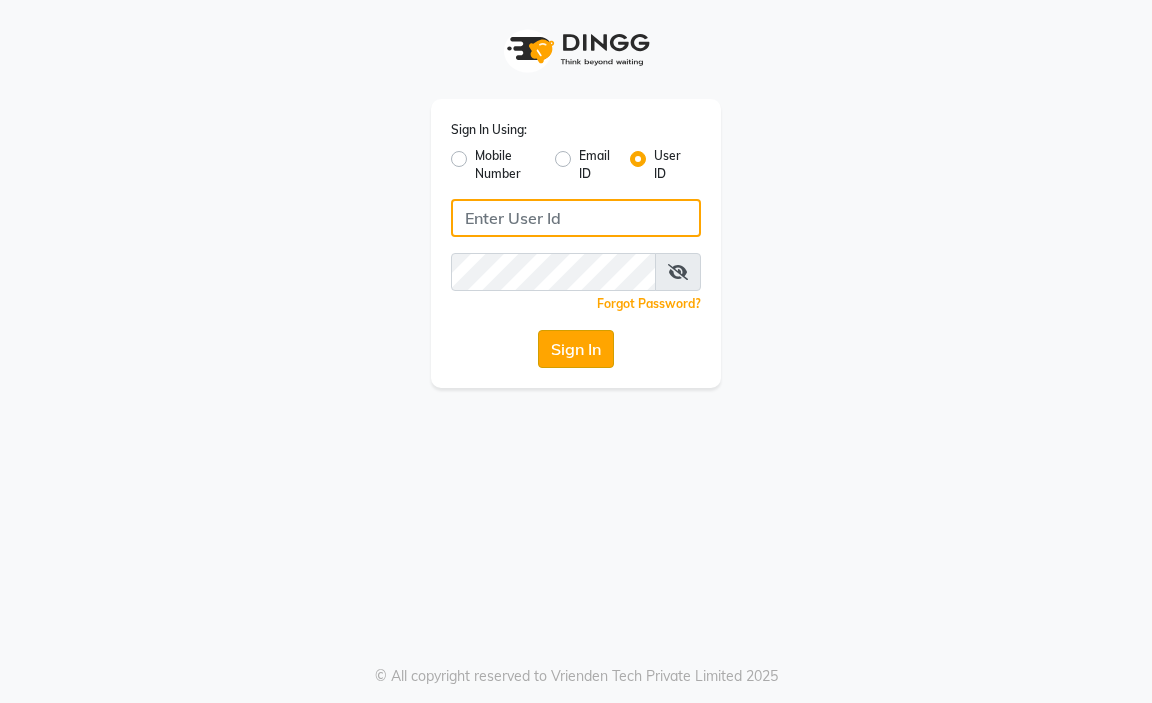 type on "aahaircraft" 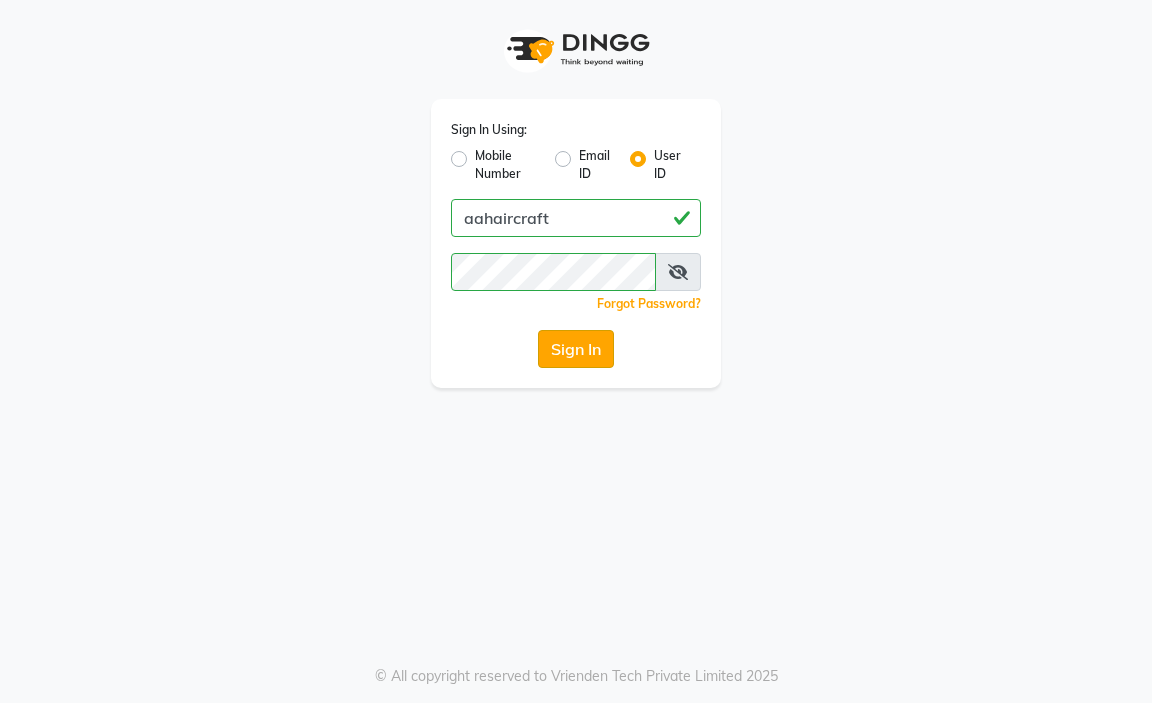 click on "Sign In" 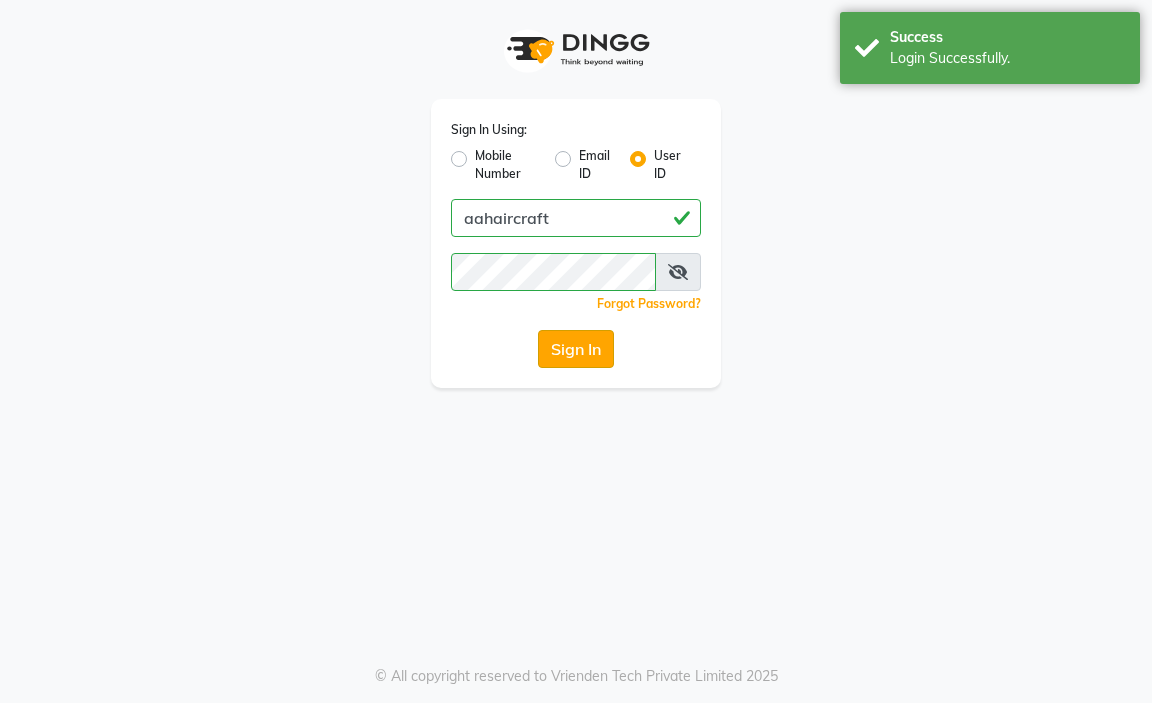 click on "Sign In" 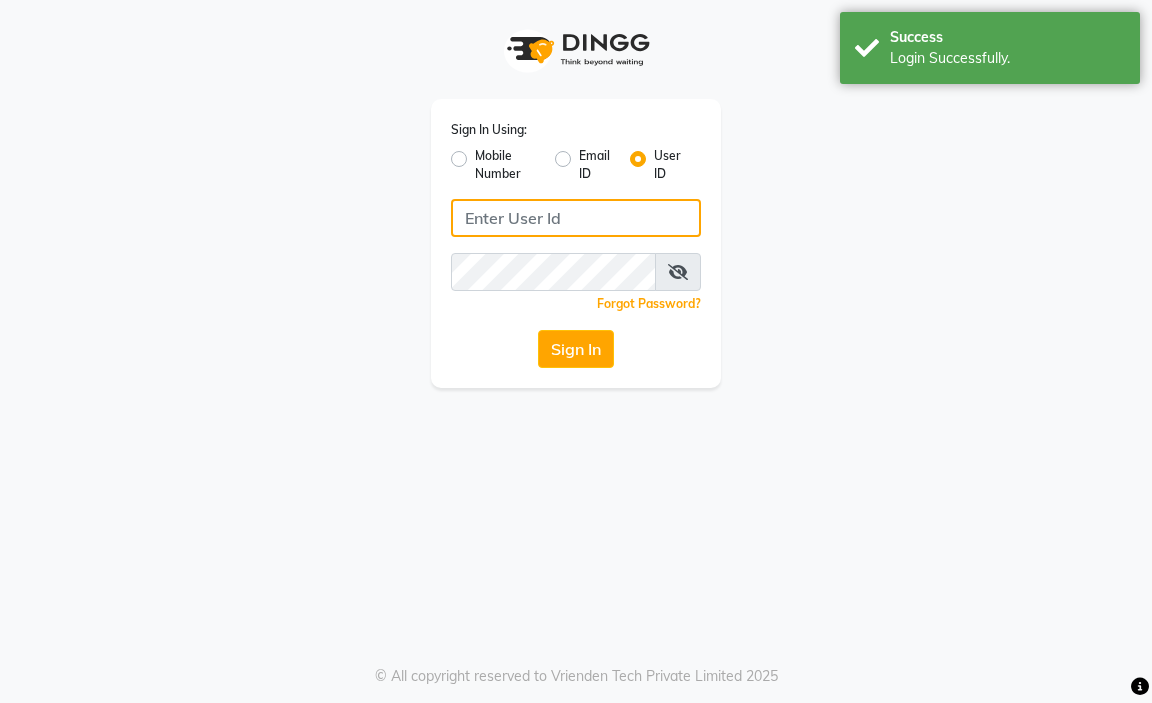 type on "aahaircraft" 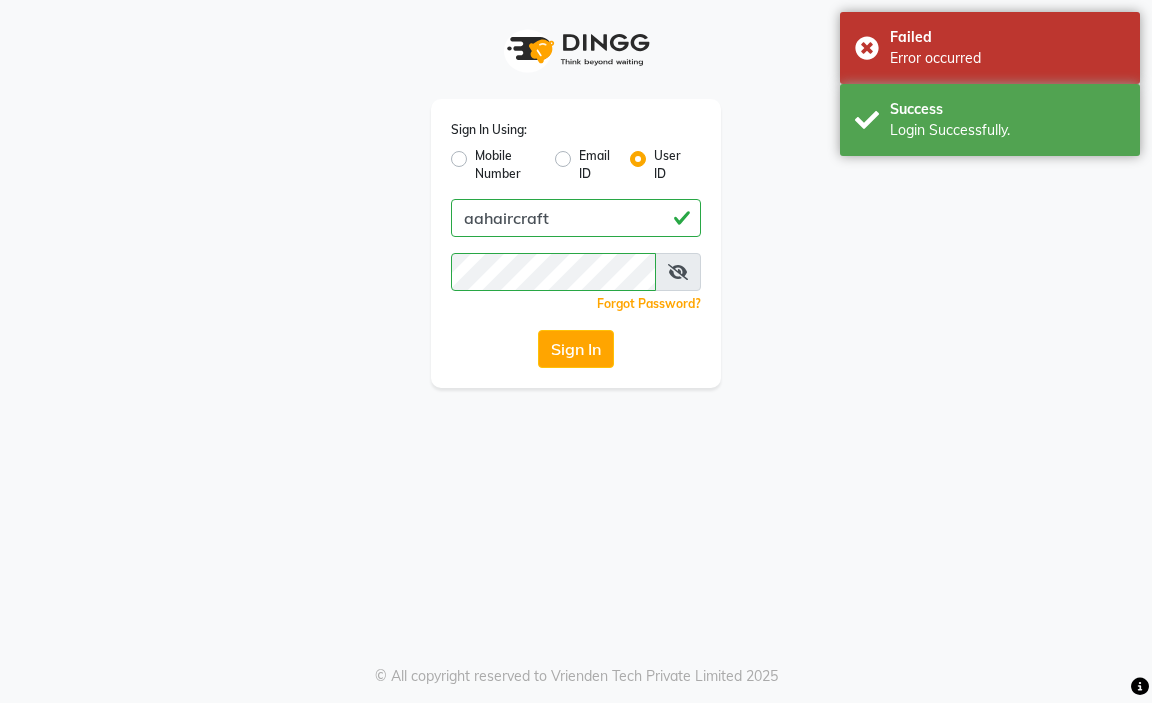 click on "Sign In" 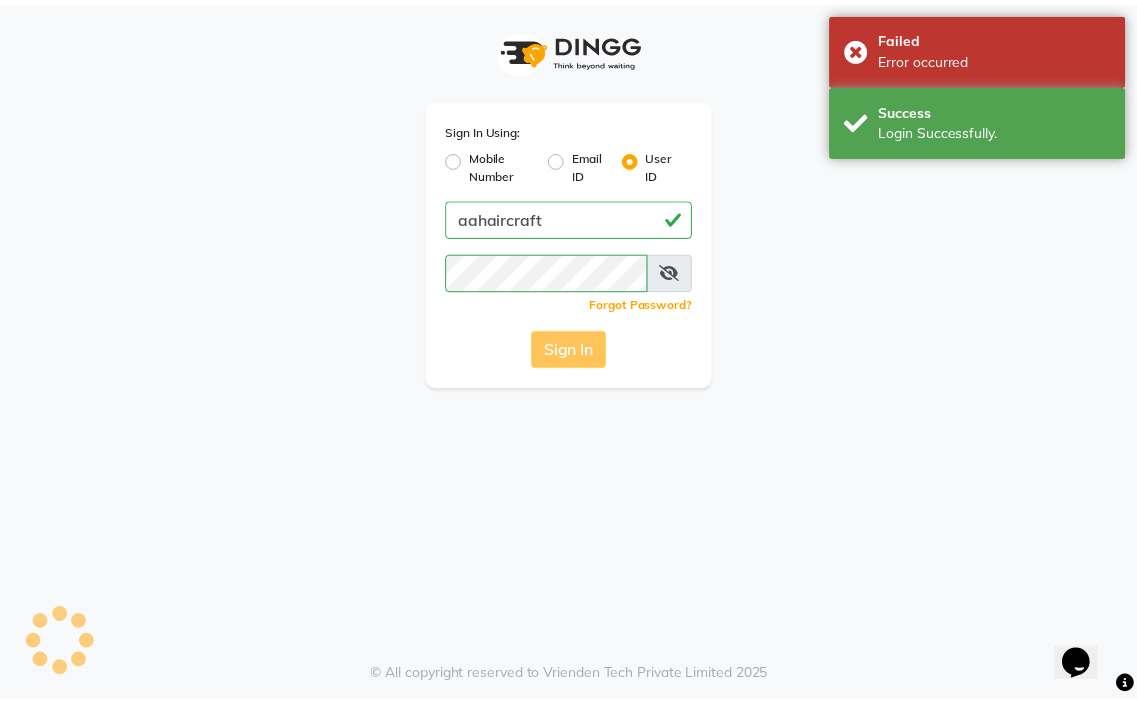 scroll, scrollTop: 0, scrollLeft: 0, axis: both 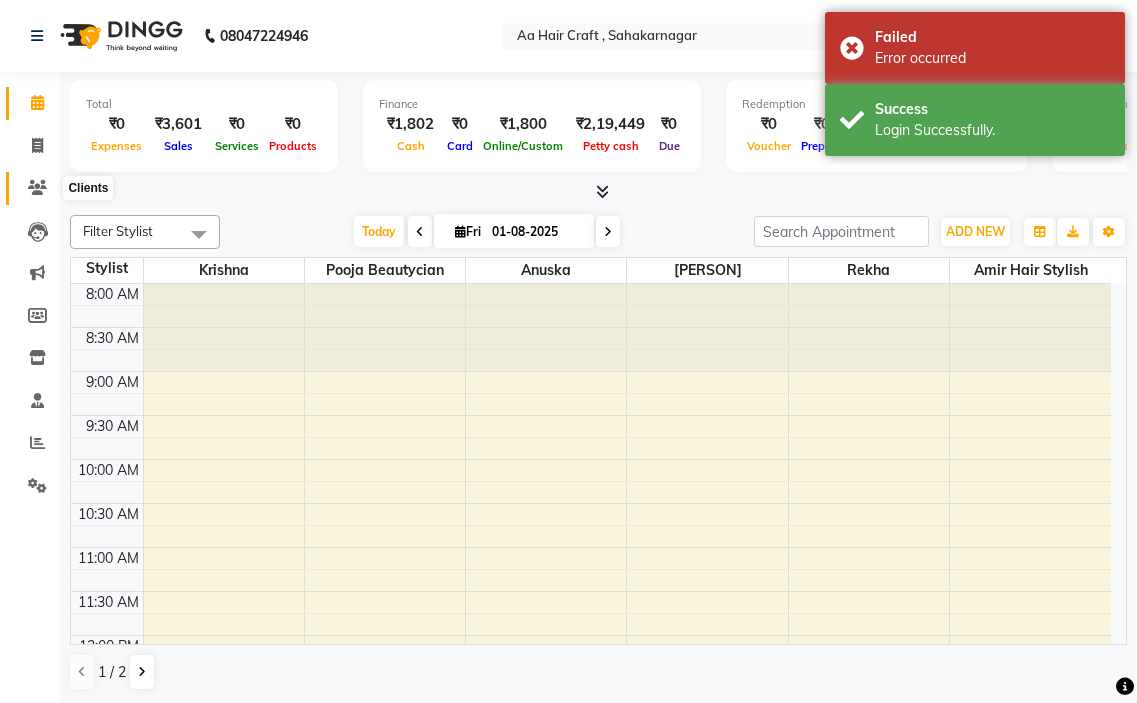 click 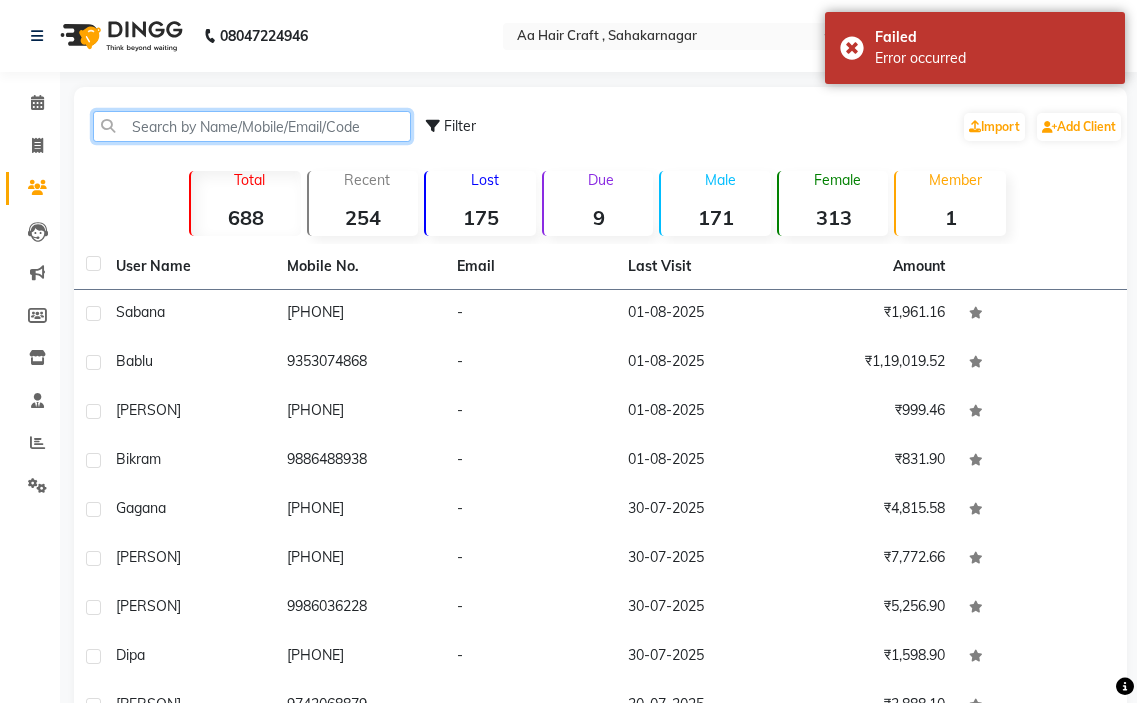 click 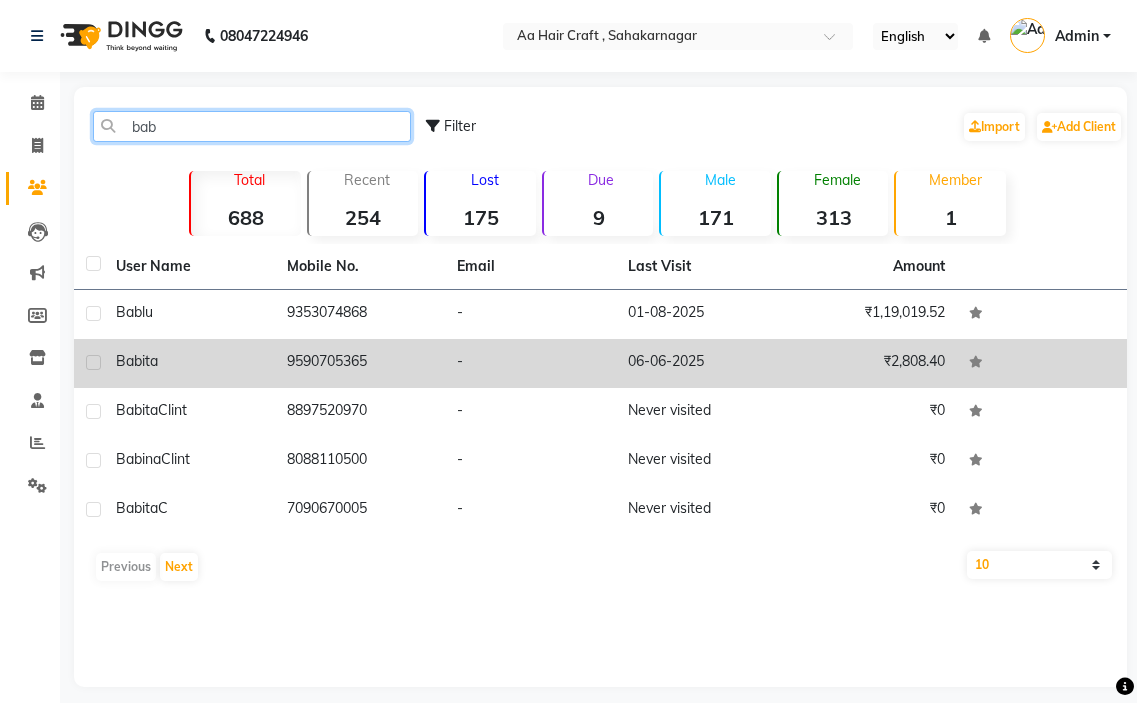 type on "bab" 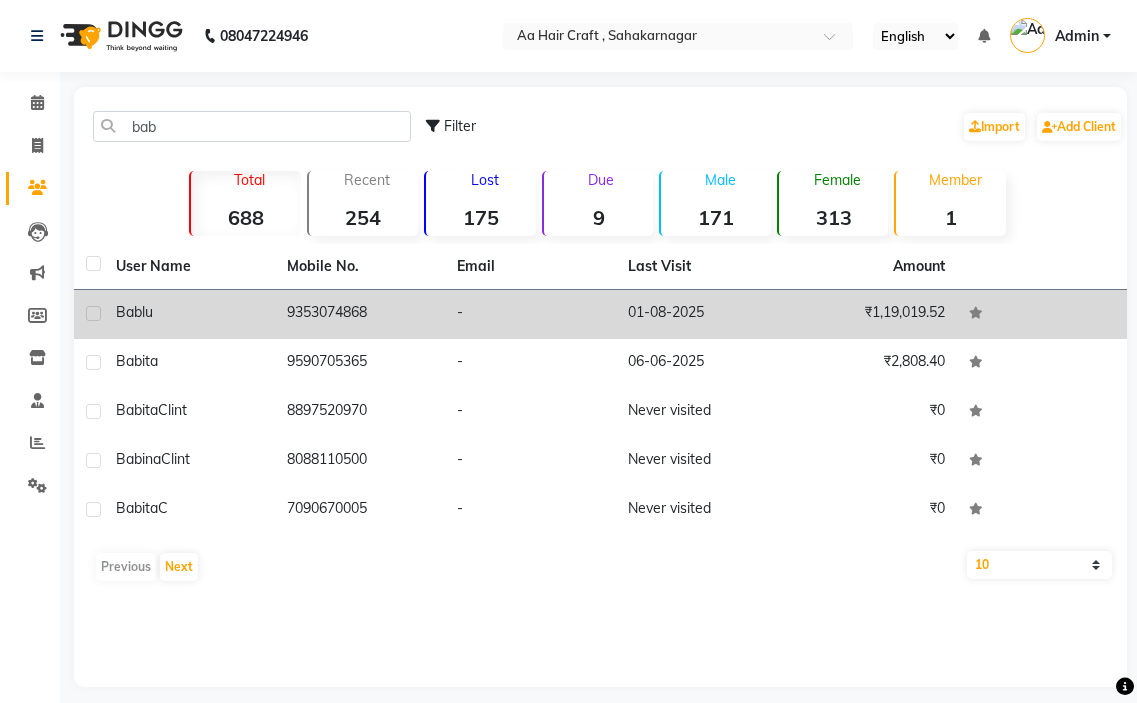 click on "9353074868" 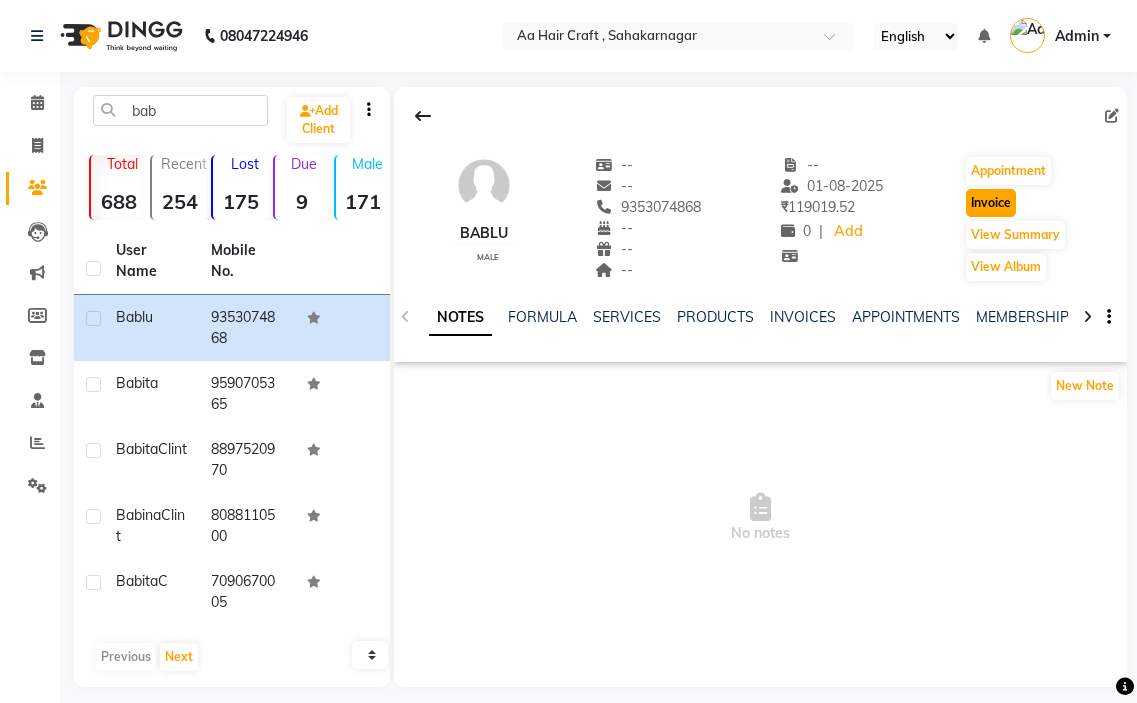 click on "Invoice" 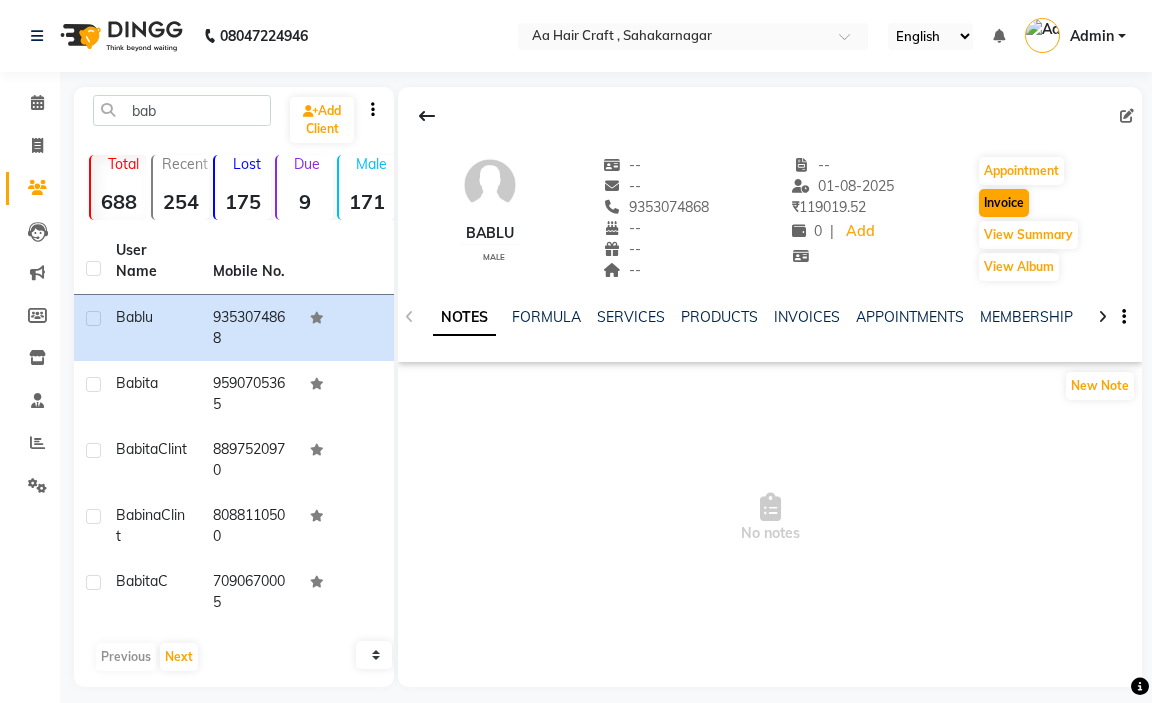 select on "6074" 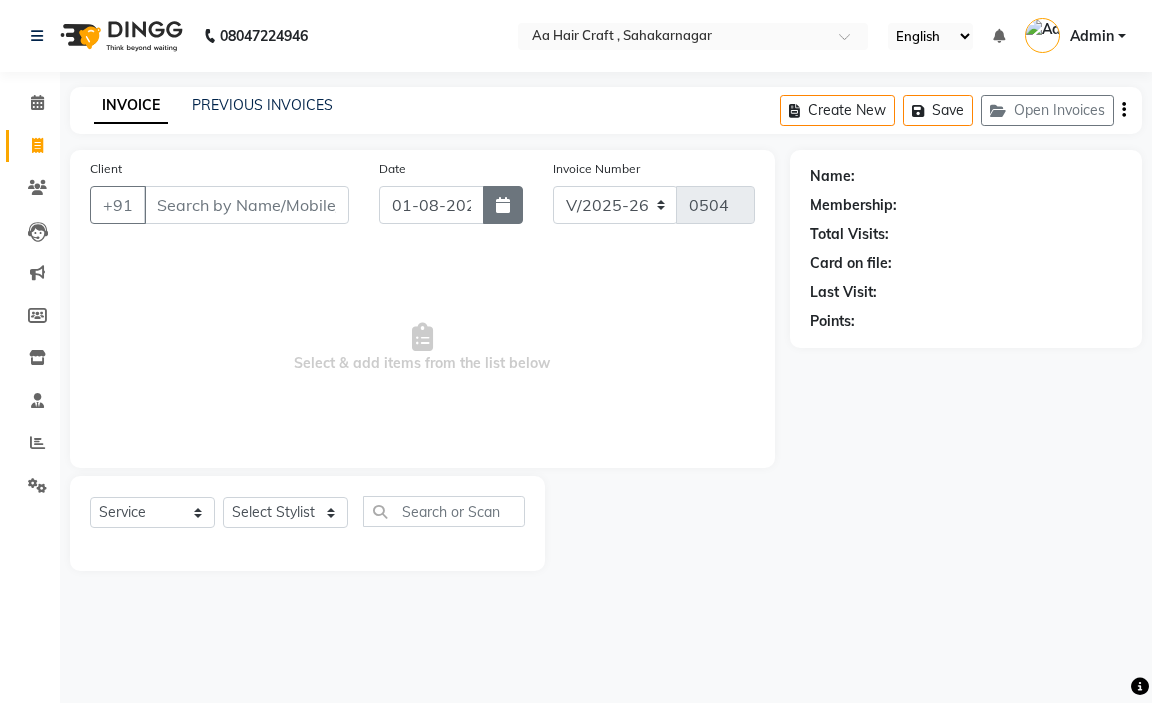 type on "9353074868" 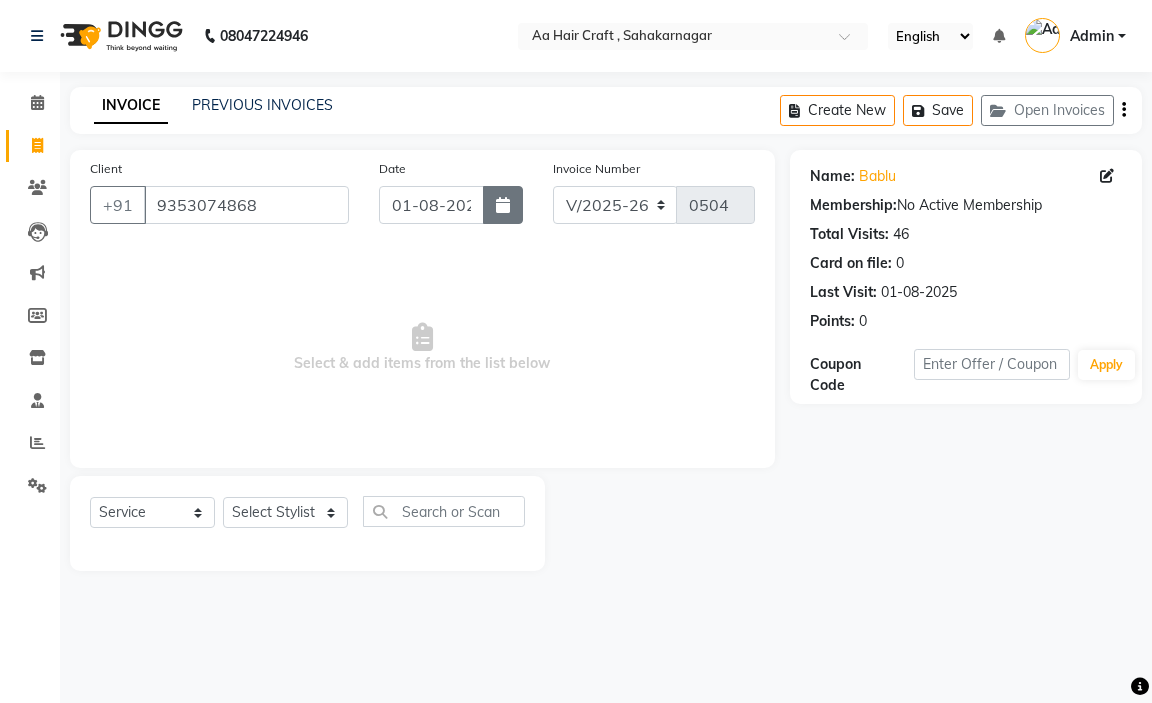 click 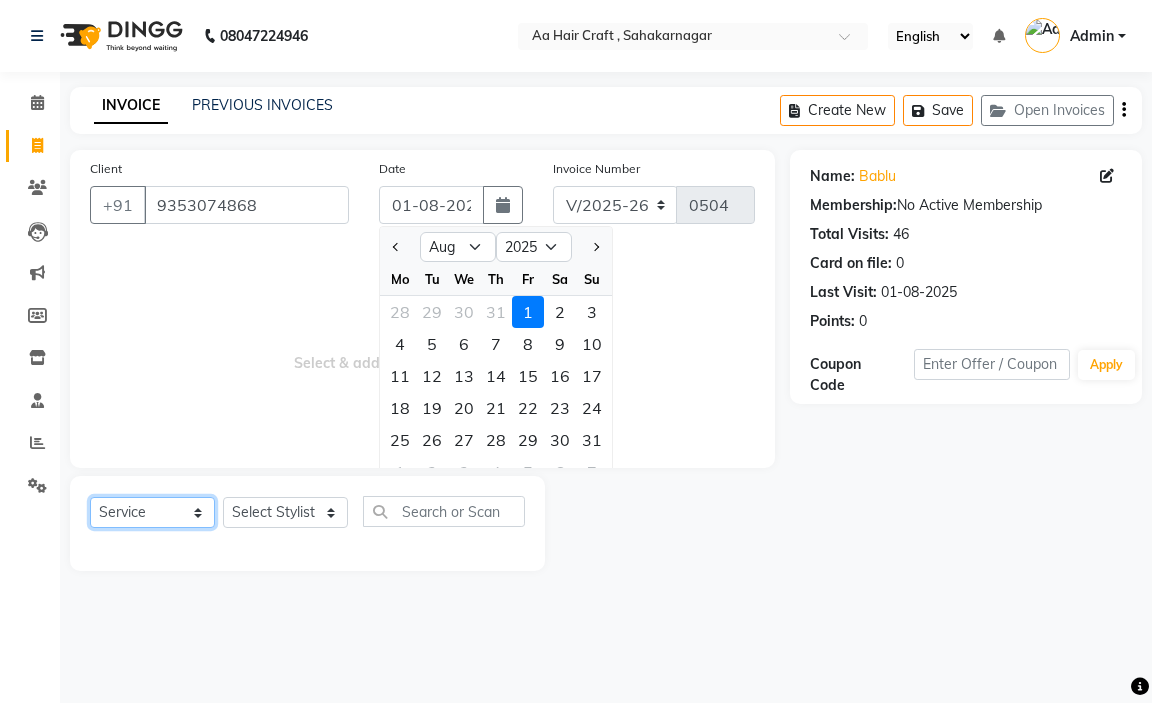 click on "Select  Service  Product  Membership  Package Voucher Prepaid Gift Card" 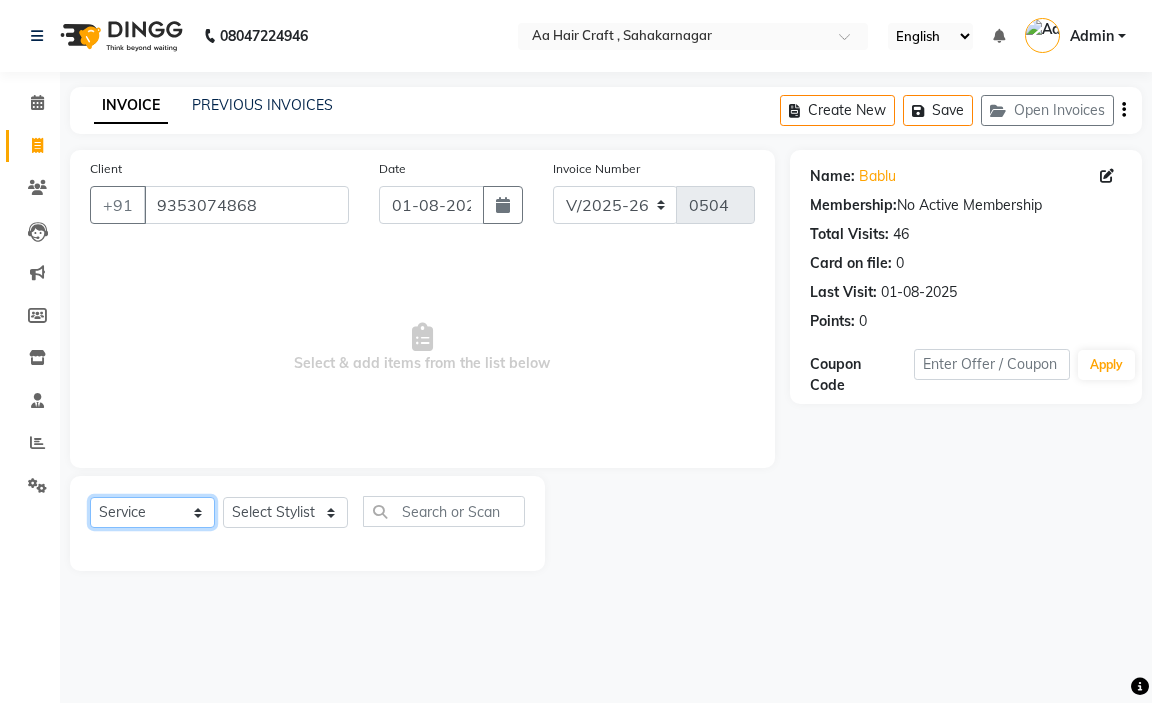 click on "Select  Service  Product  Membership  Package Voucher Prepaid Gift Card" 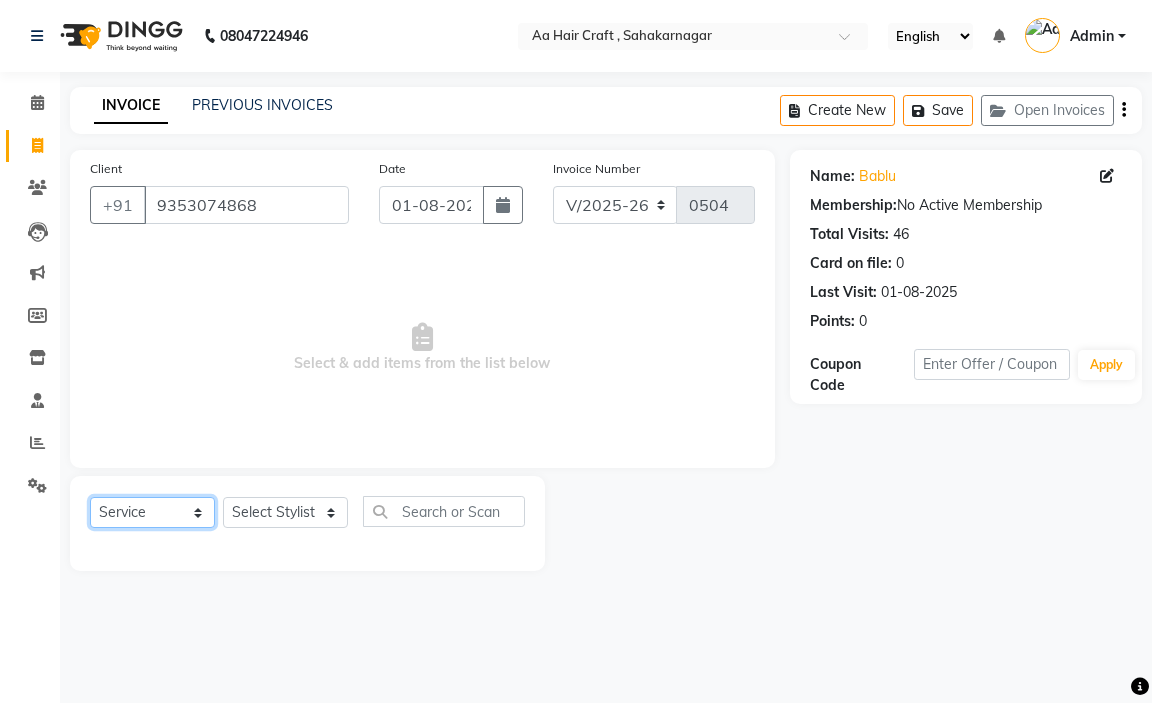 click on "Select  Service  Product  Membership  Package Voucher Prepaid Gift Card" 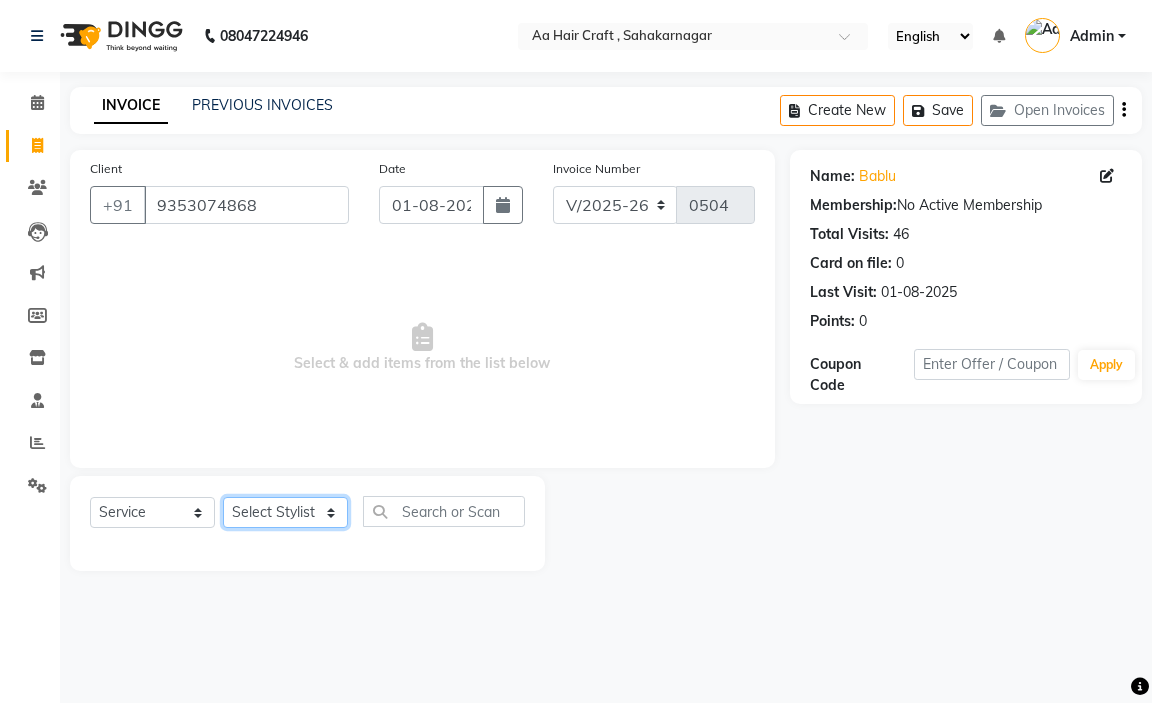 click on "Select Stylist [PERSON] [PERSON] [PERSON] [PERSON] [PERSON] [PERSON] [PERSON] [PERSON]" 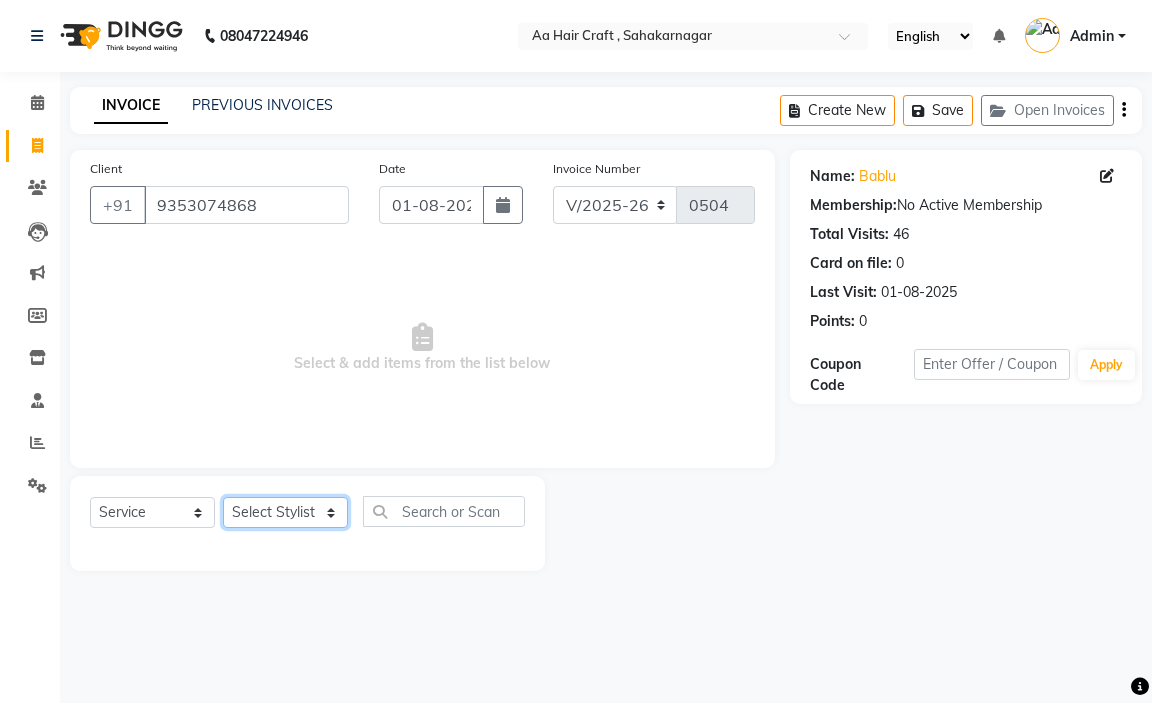 select on "80767" 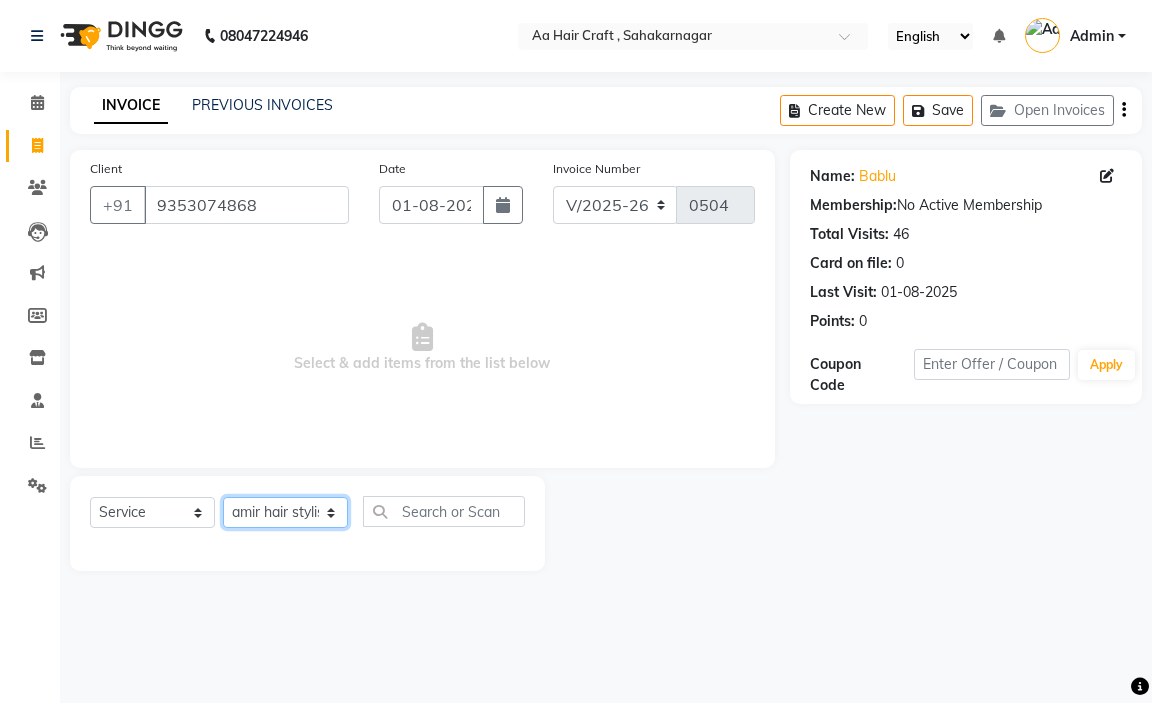 click on "Select Stylist [PERSON] [PERSON] [PERSON] [PERSON] [PERSON] [PERSON] [PERSON] [PERSON]" 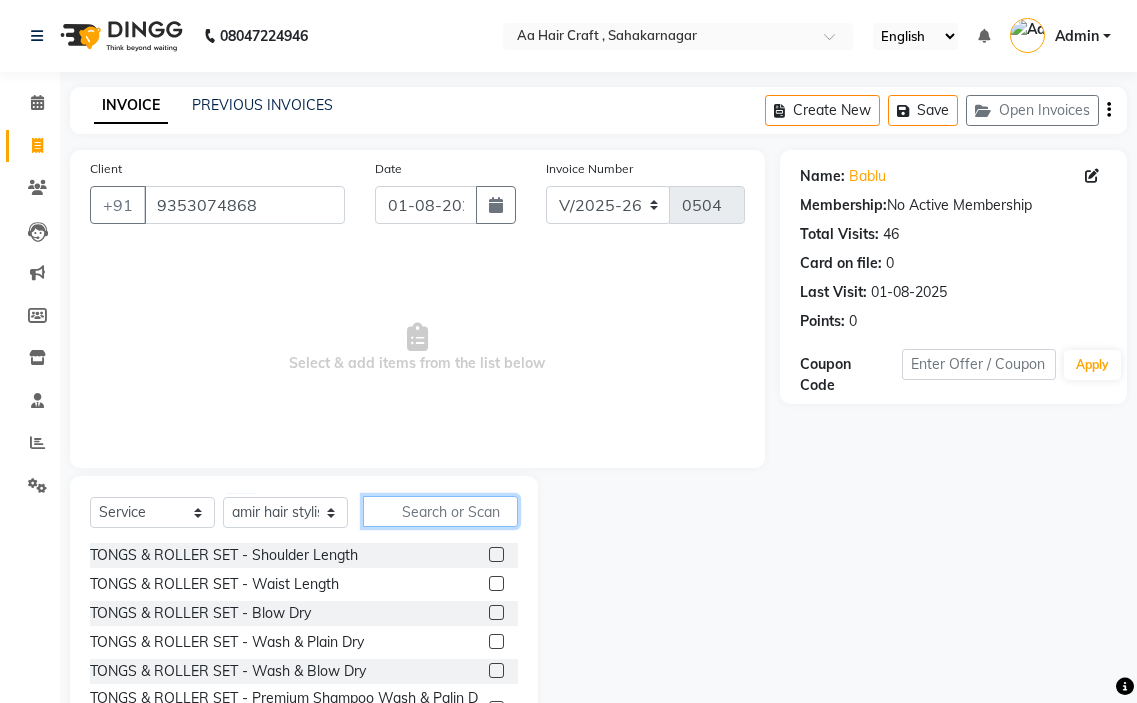 click 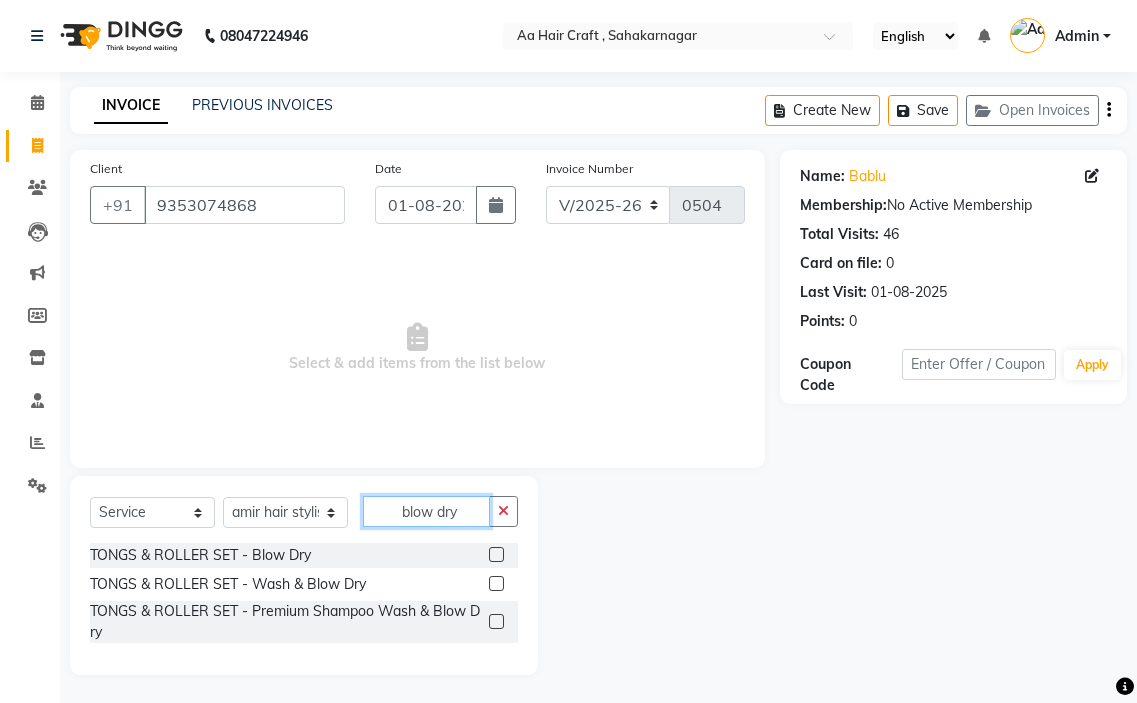 type on "blow dry" 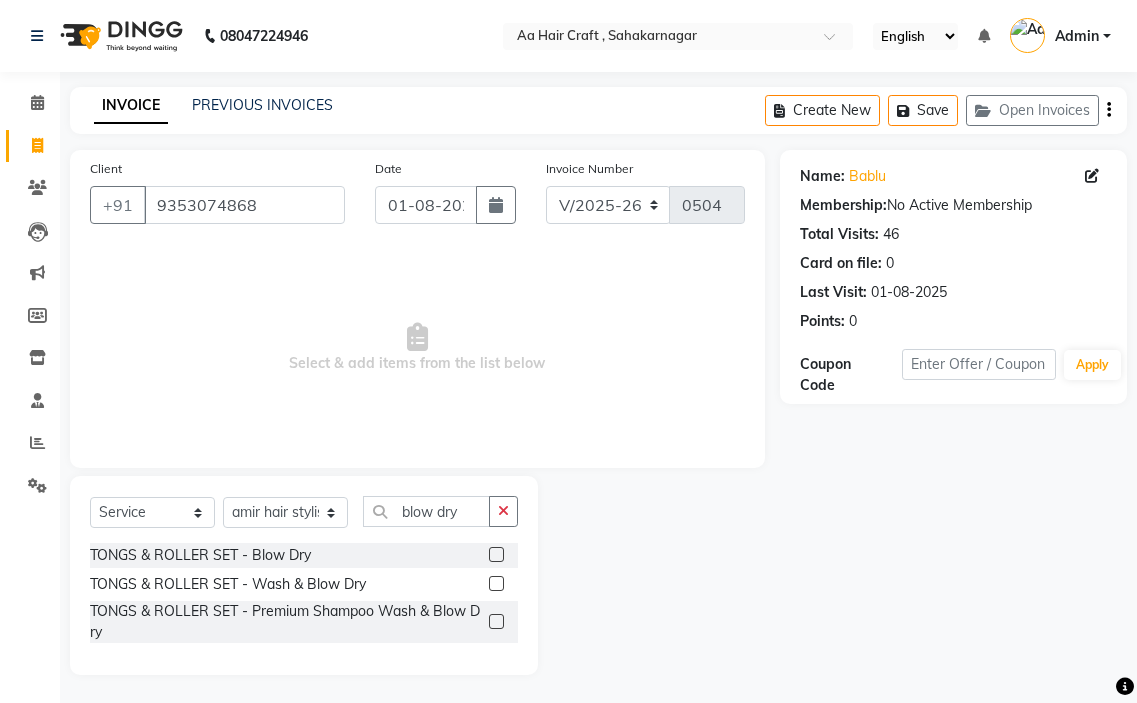 click 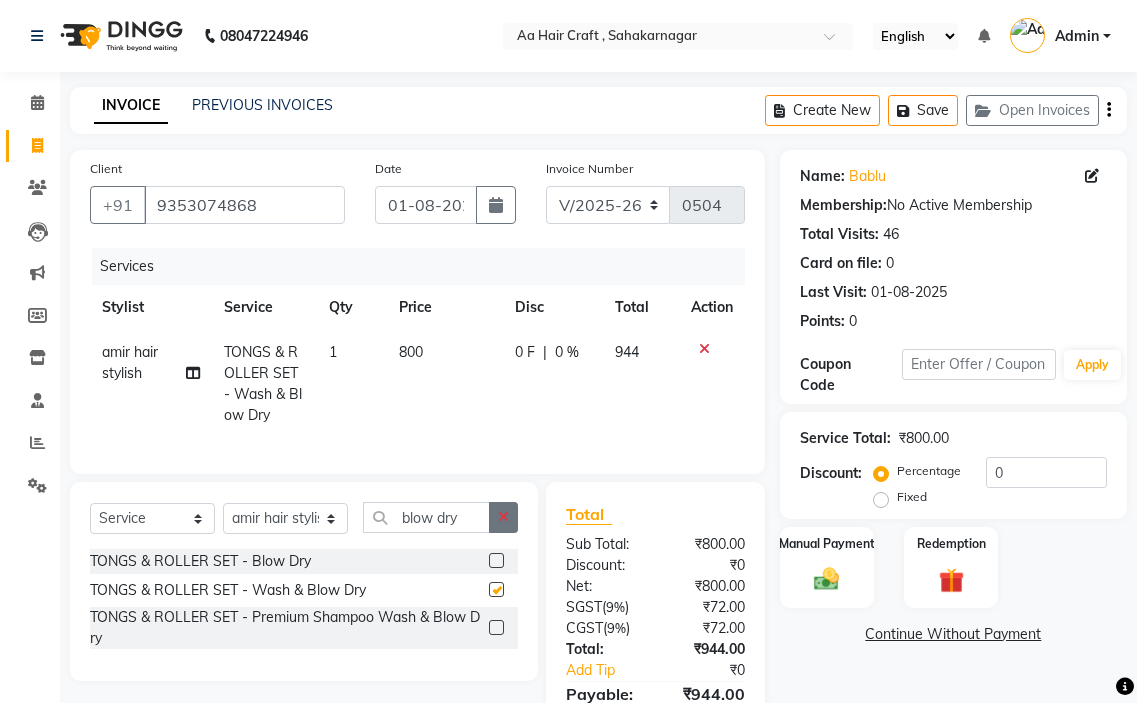 checkbox on "false" 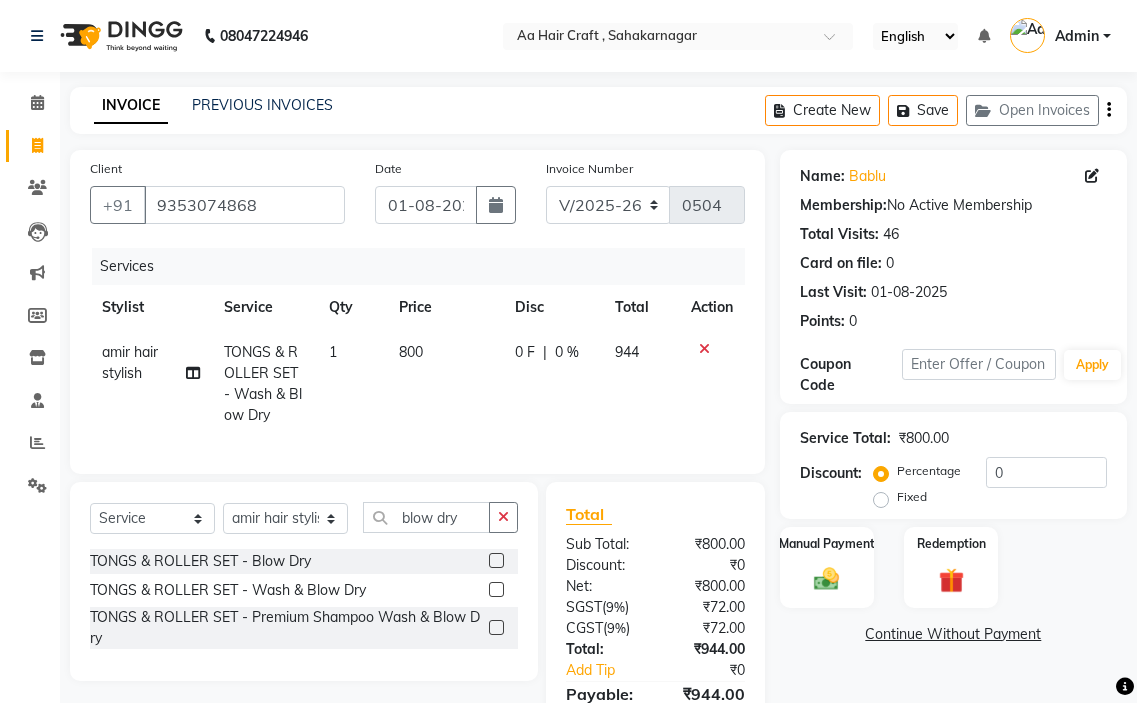 click 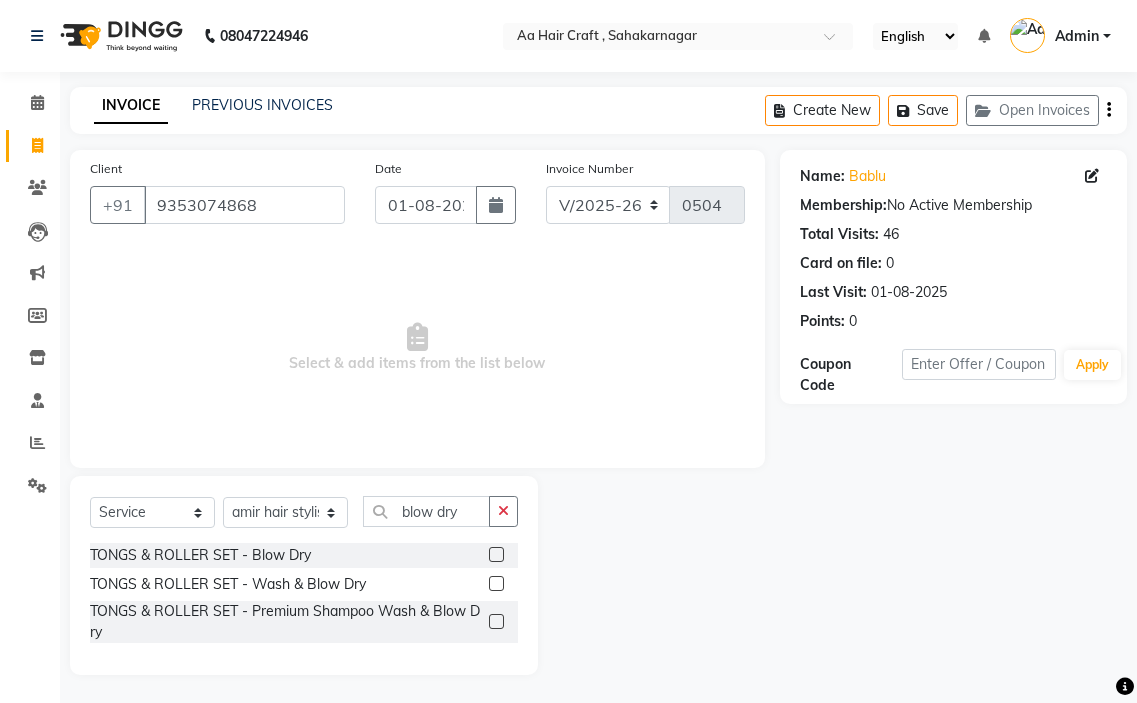 click 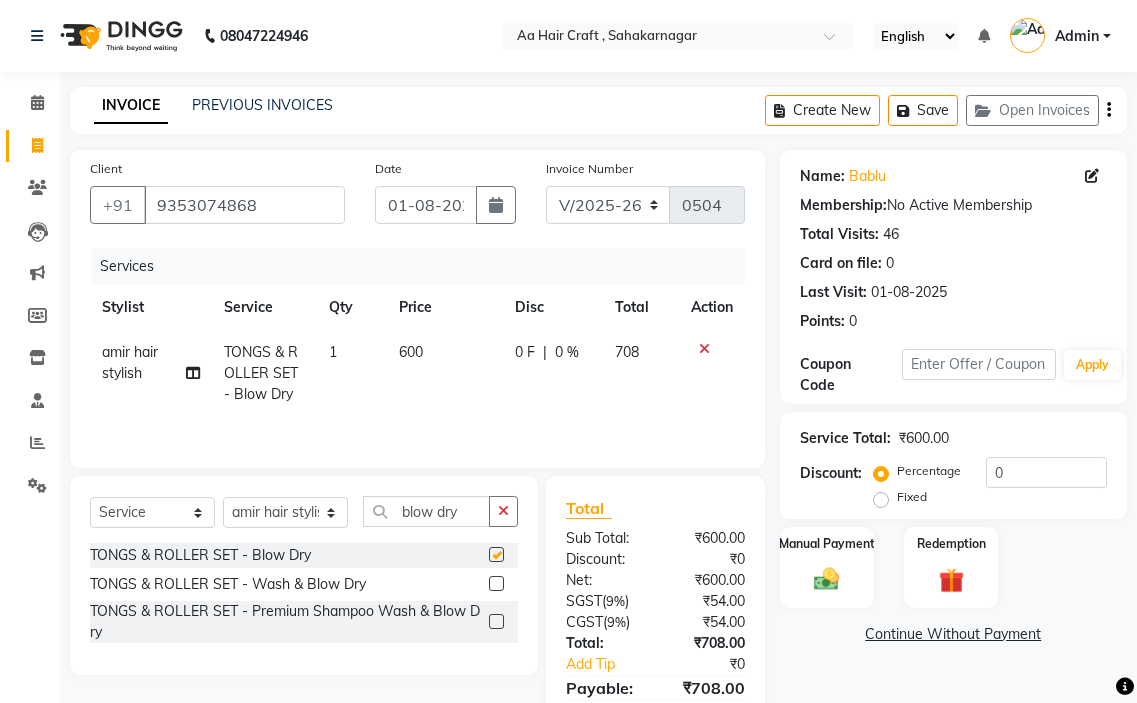 checkbox on "false" 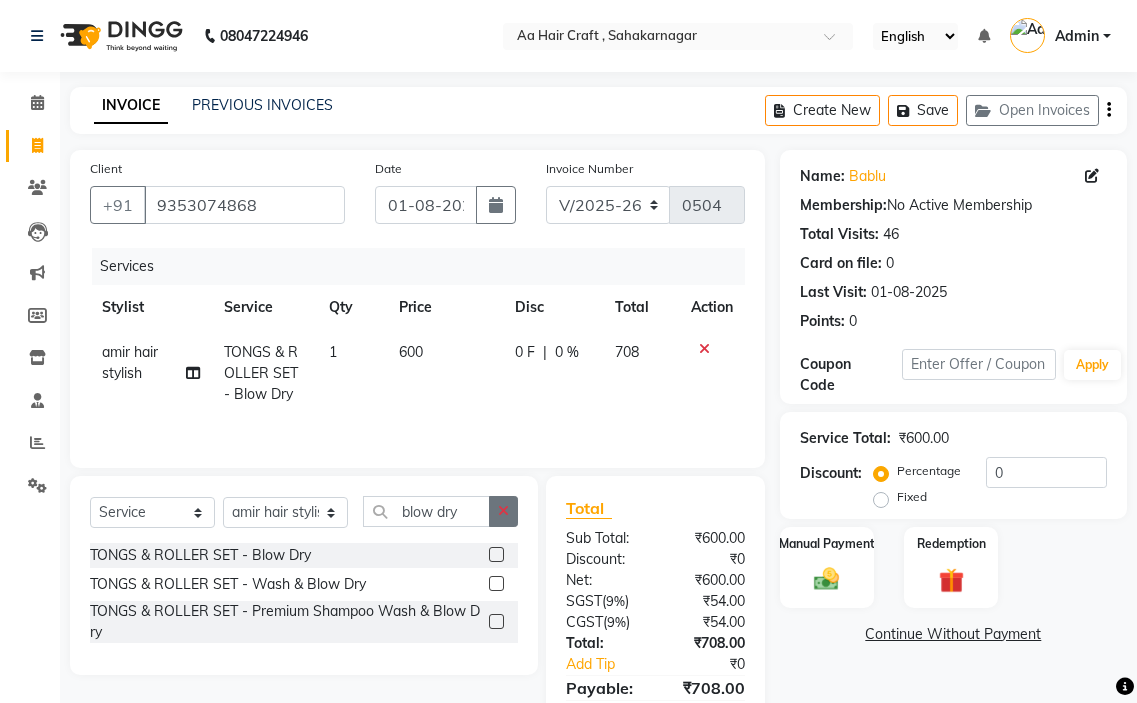 click 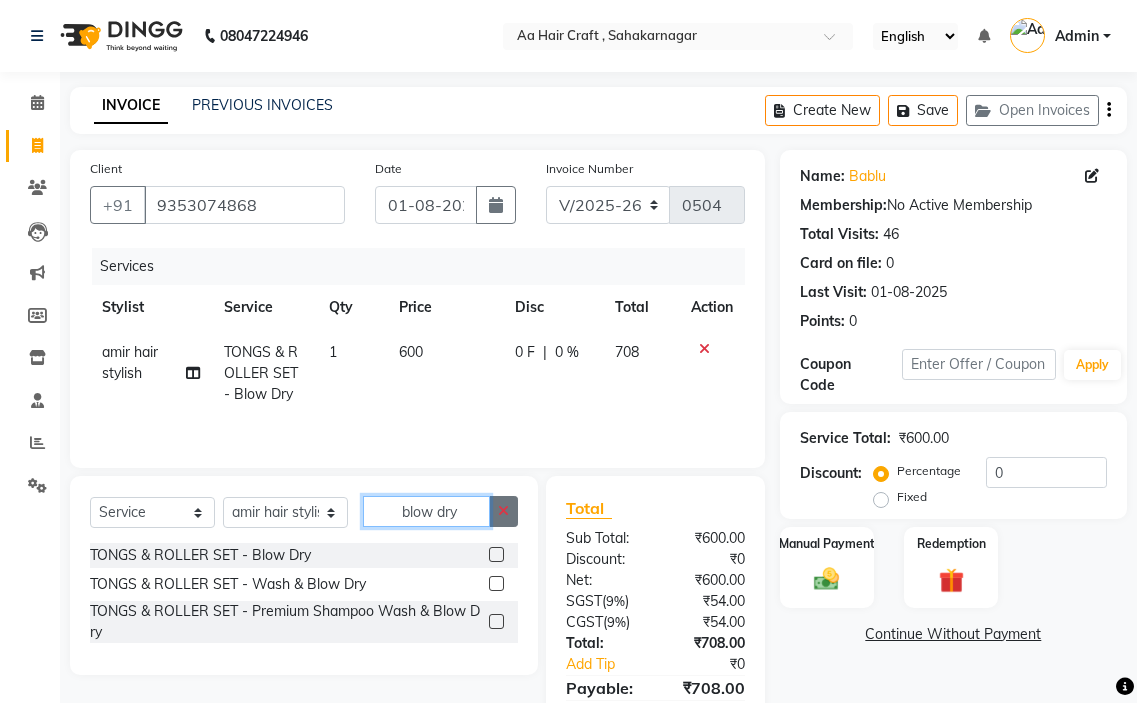 type 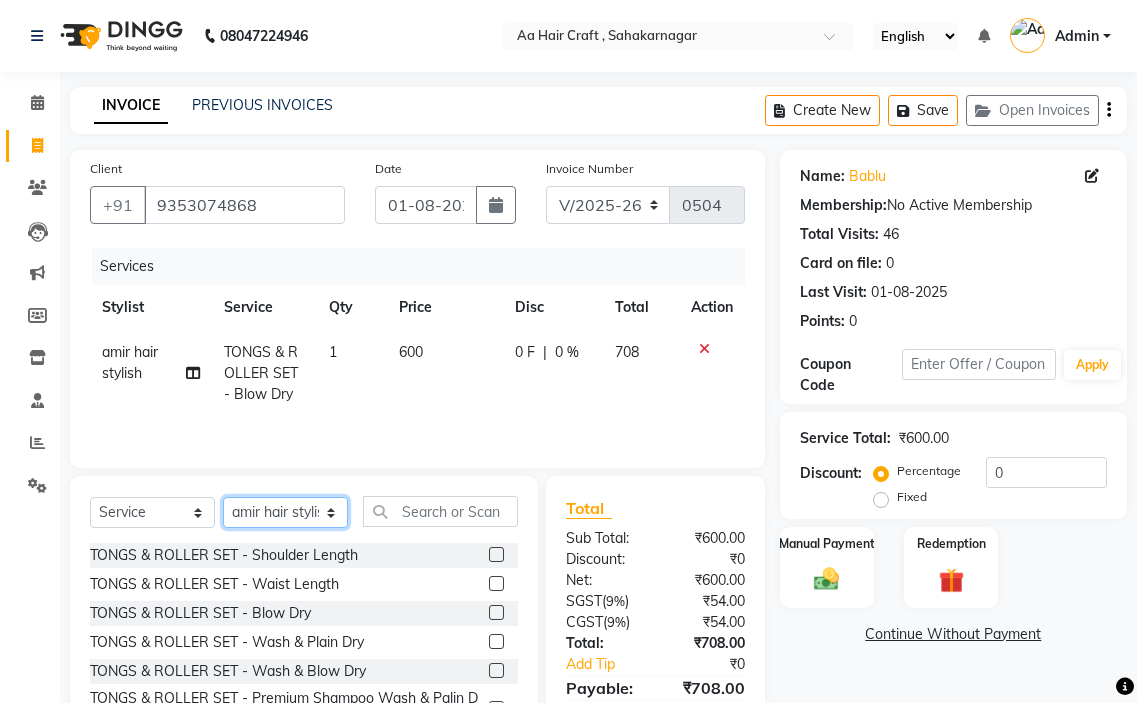 click on "Select Stylist [PERSON] [PERSON] [PERSON] [PERSON] [PERSON] [PERSON] [PERSON] [PERSON]" 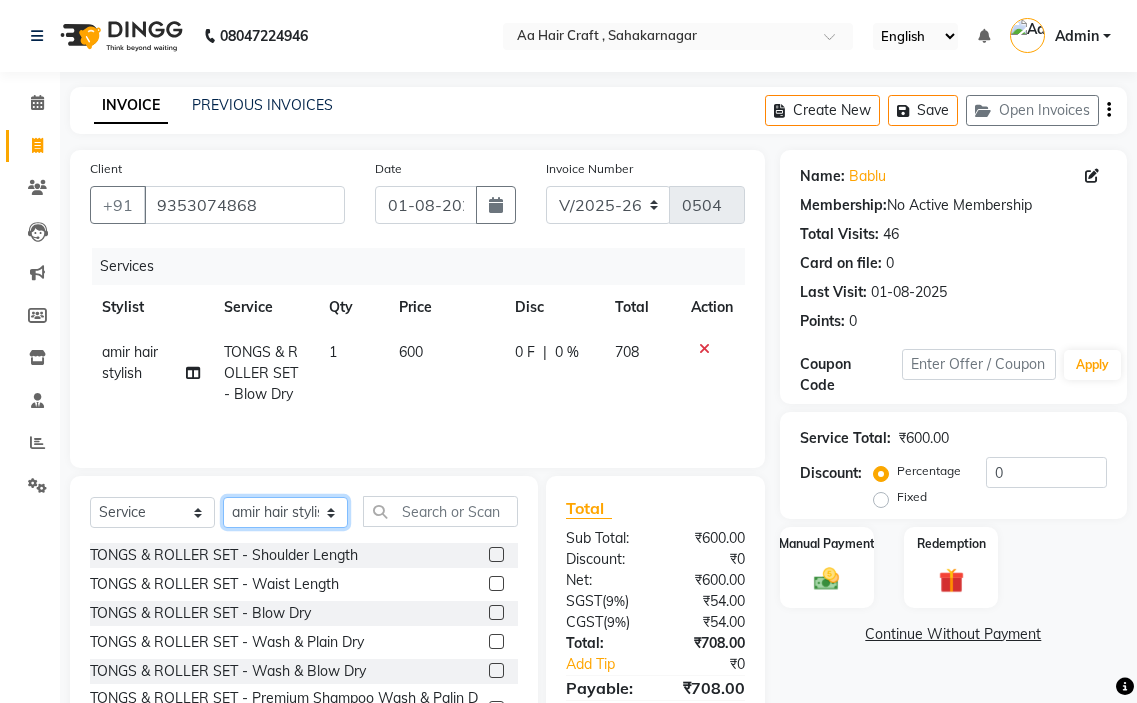 select on "63867" 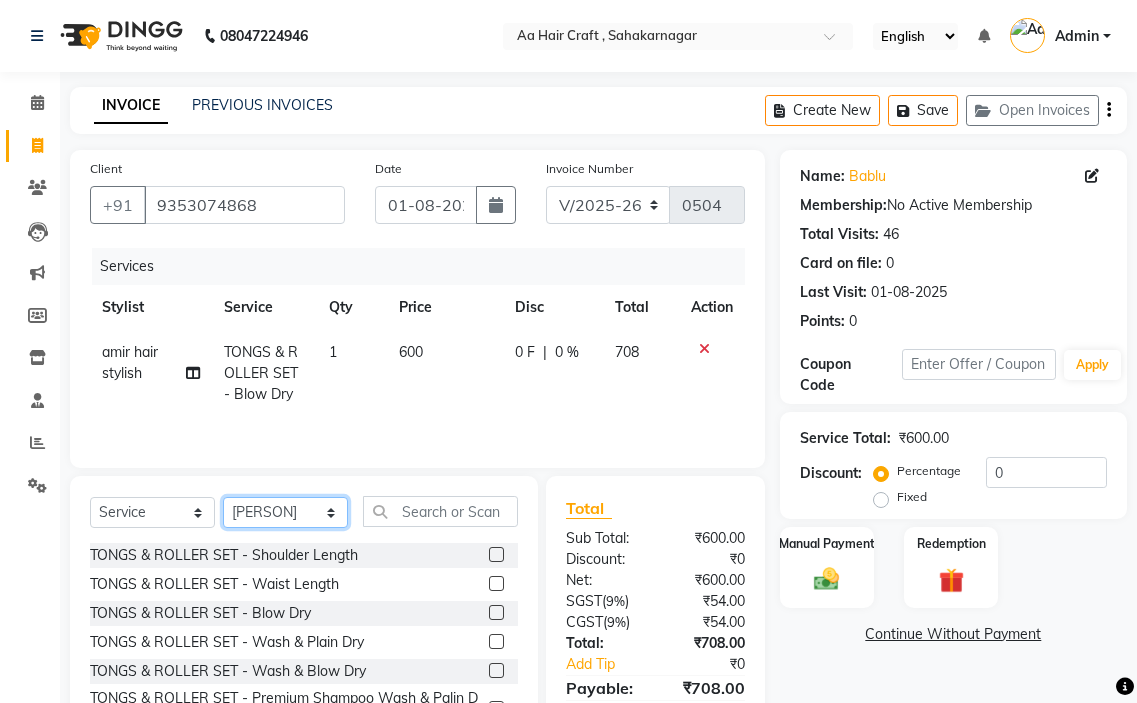 click on "Select Stylist [PERSON] [PERSON] [PERSON] [PERSON] [PERSON] [PERSON] [PERSON] [PERSON]" 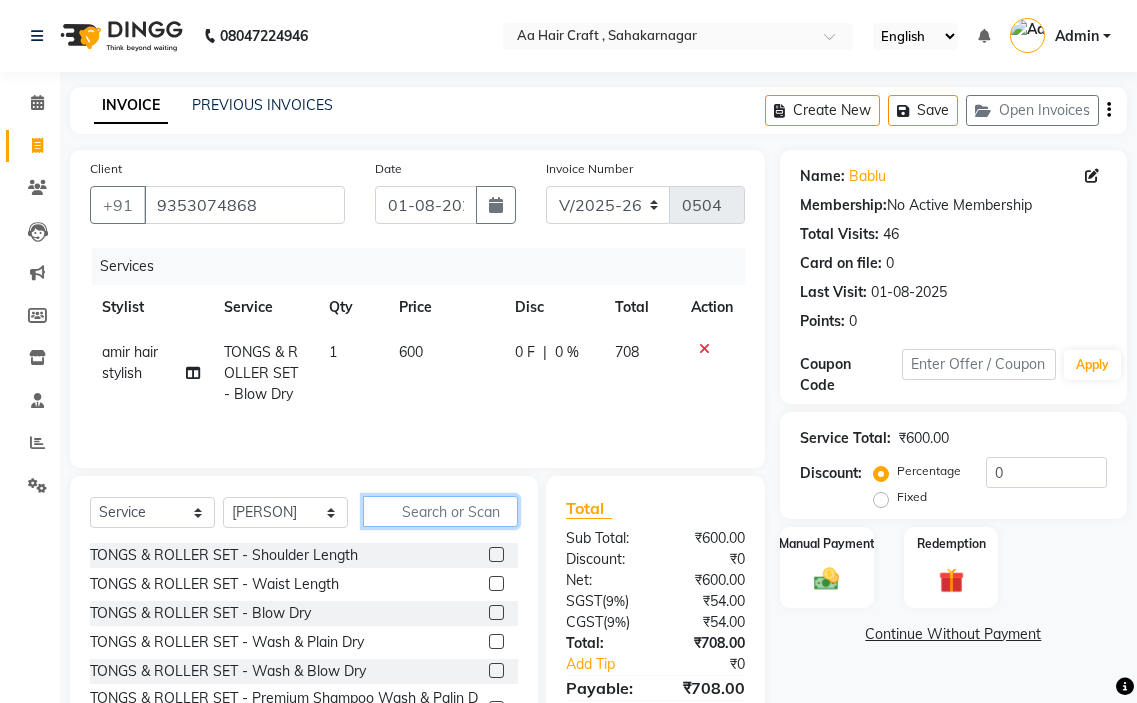 click 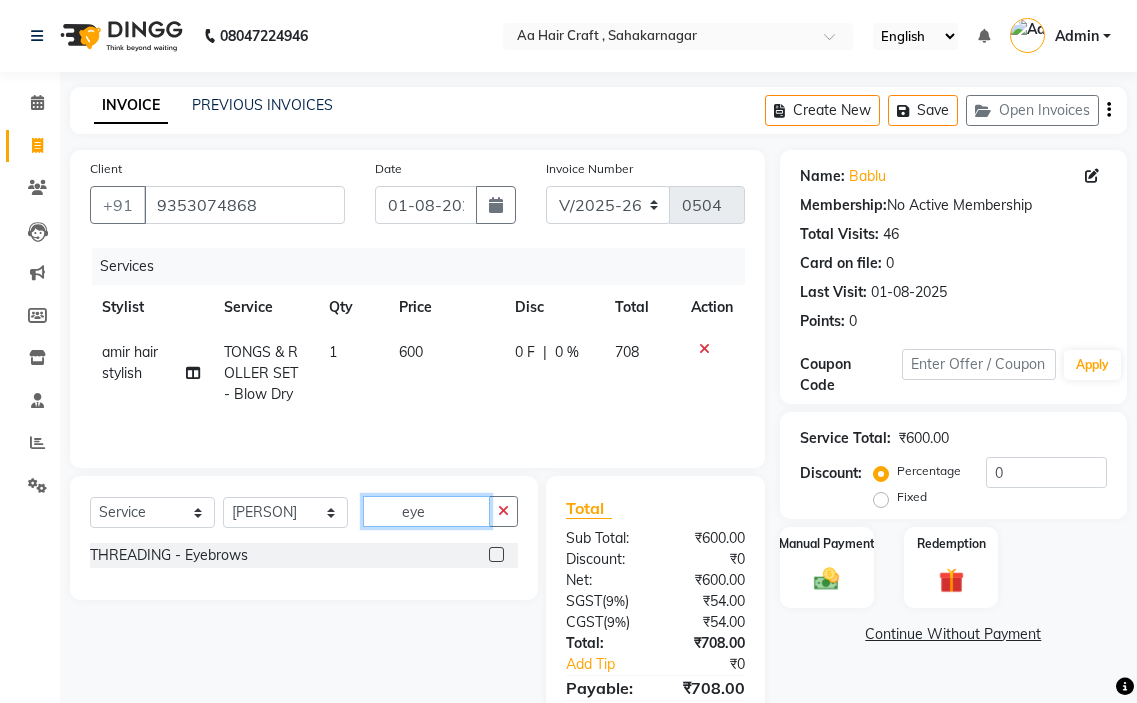 type on "eye" 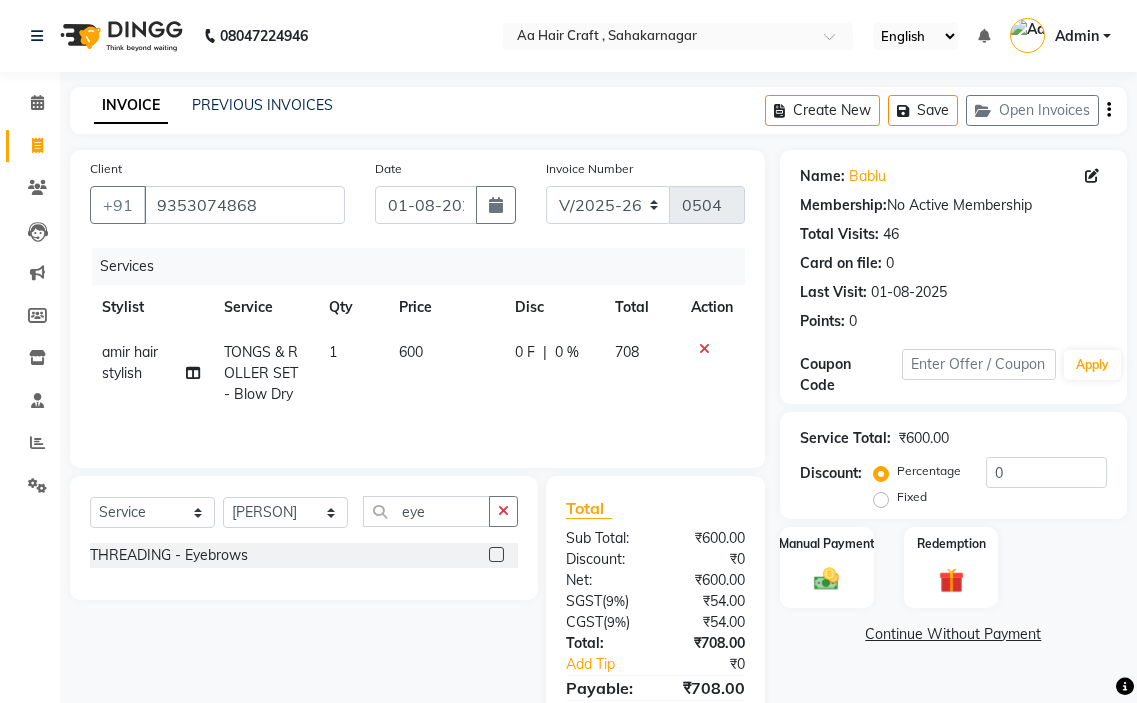 click 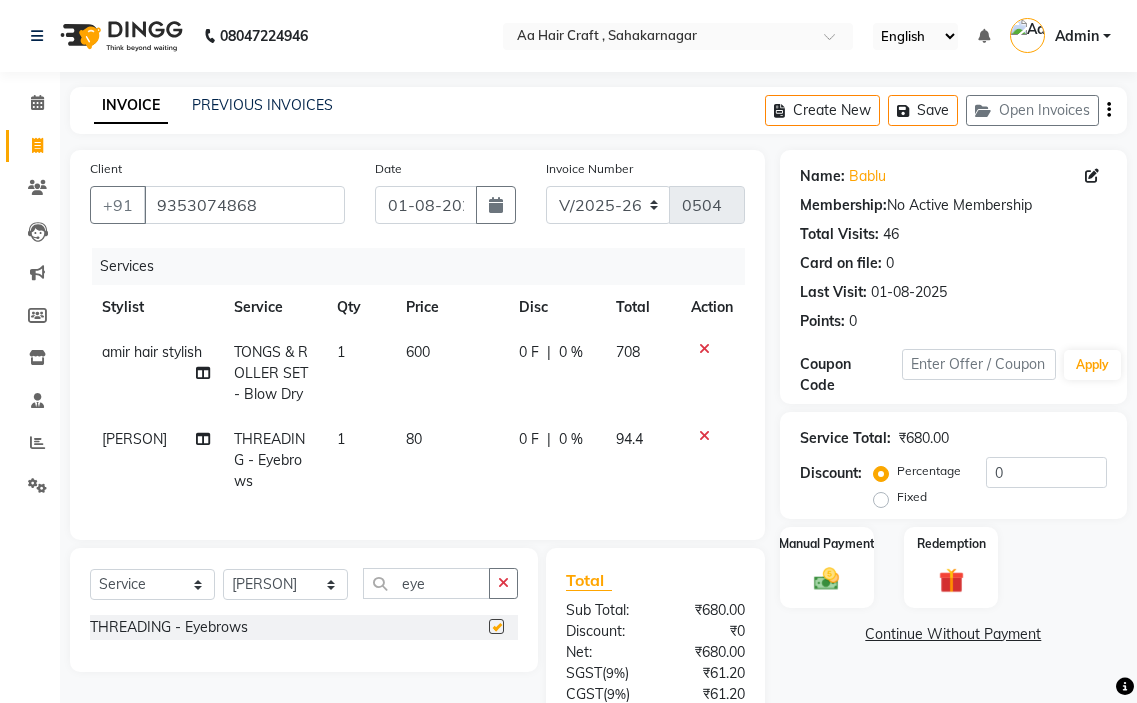 checkbox on "false" 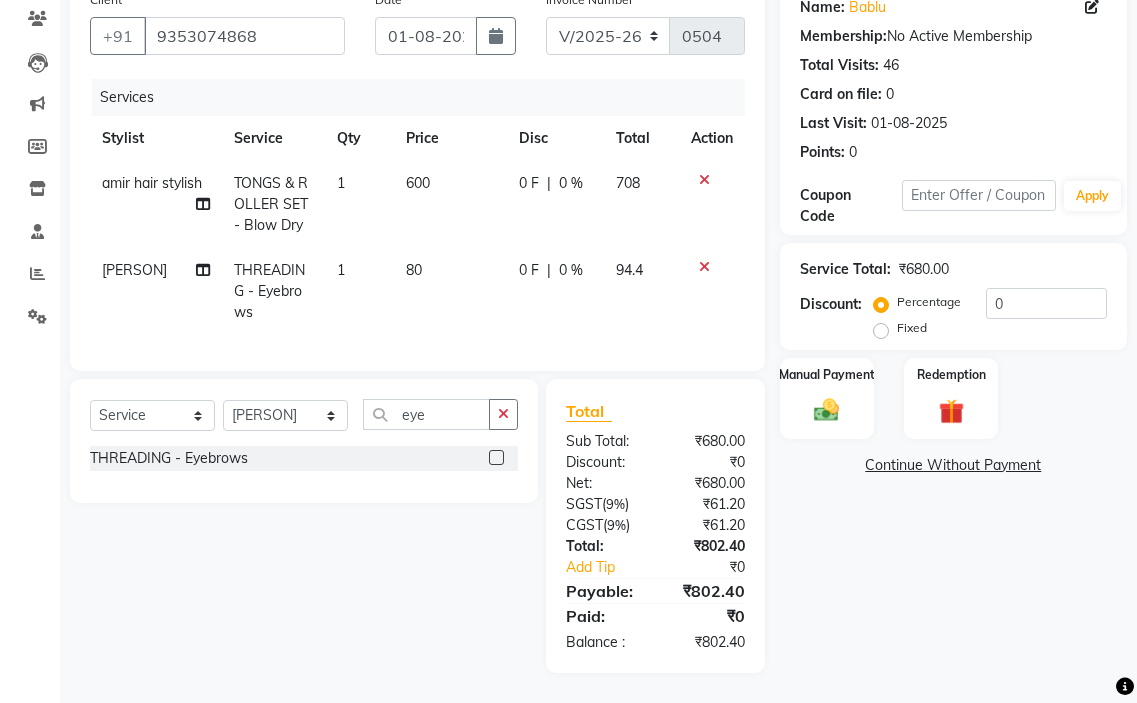 scroll, scrollTop: 184, scrollLeft: 0, axis: vertical 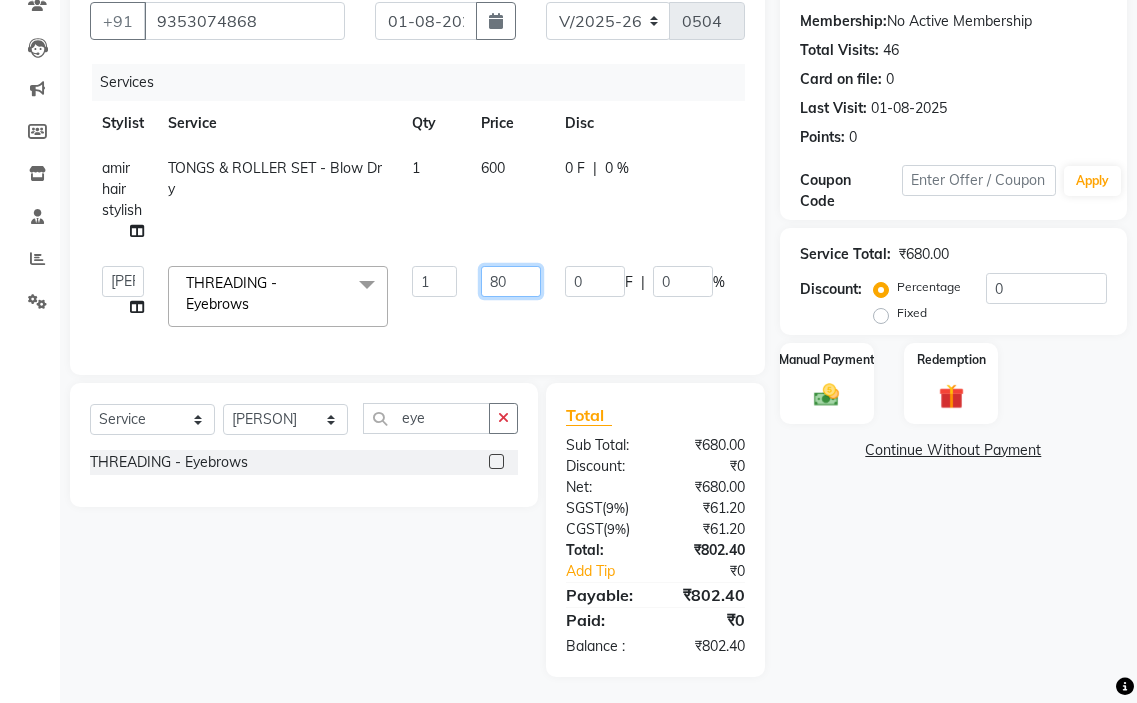 click on "80" 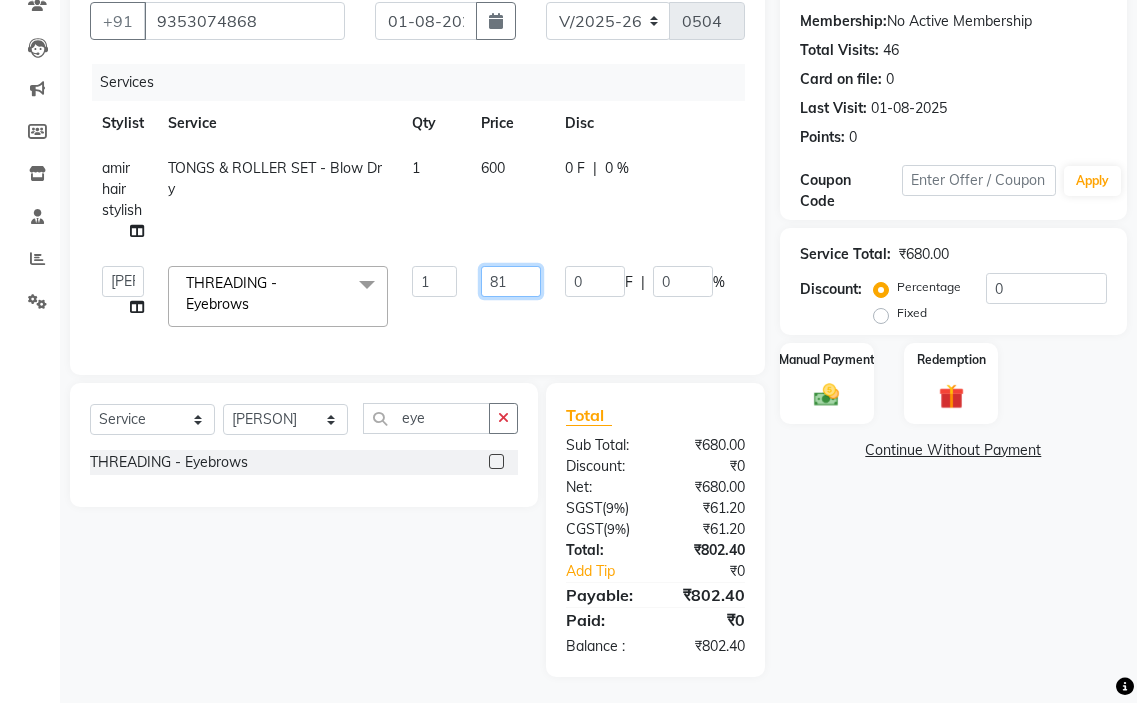 type on "815" 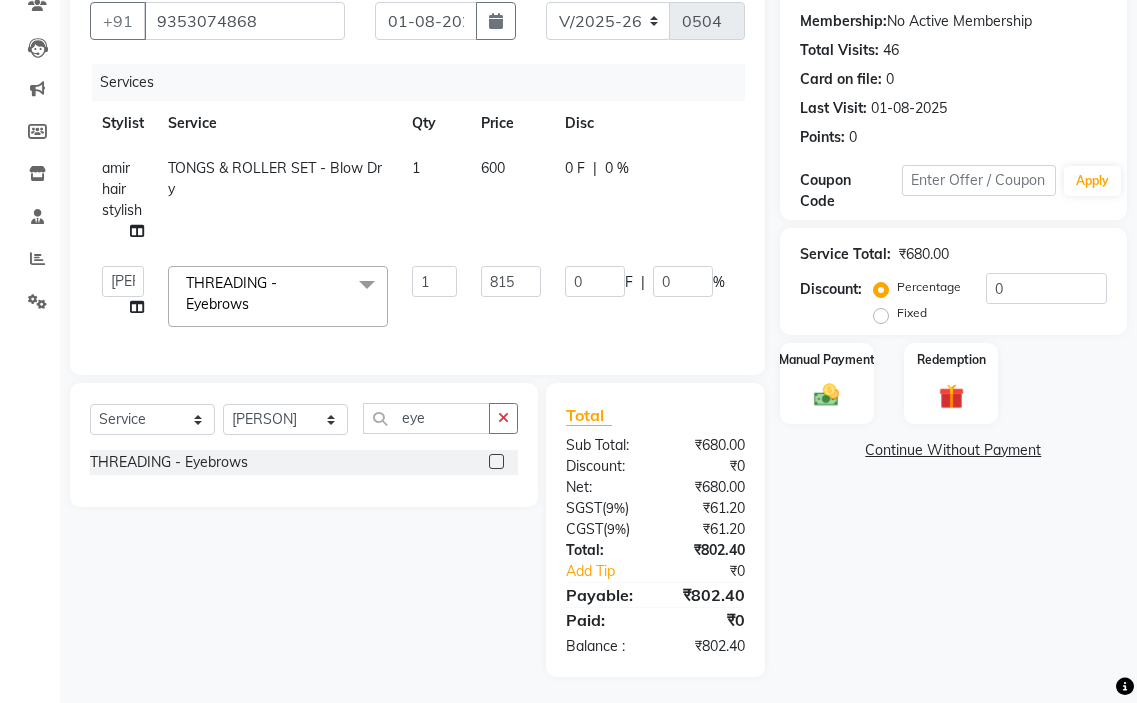 click on "0 F | 0 %" 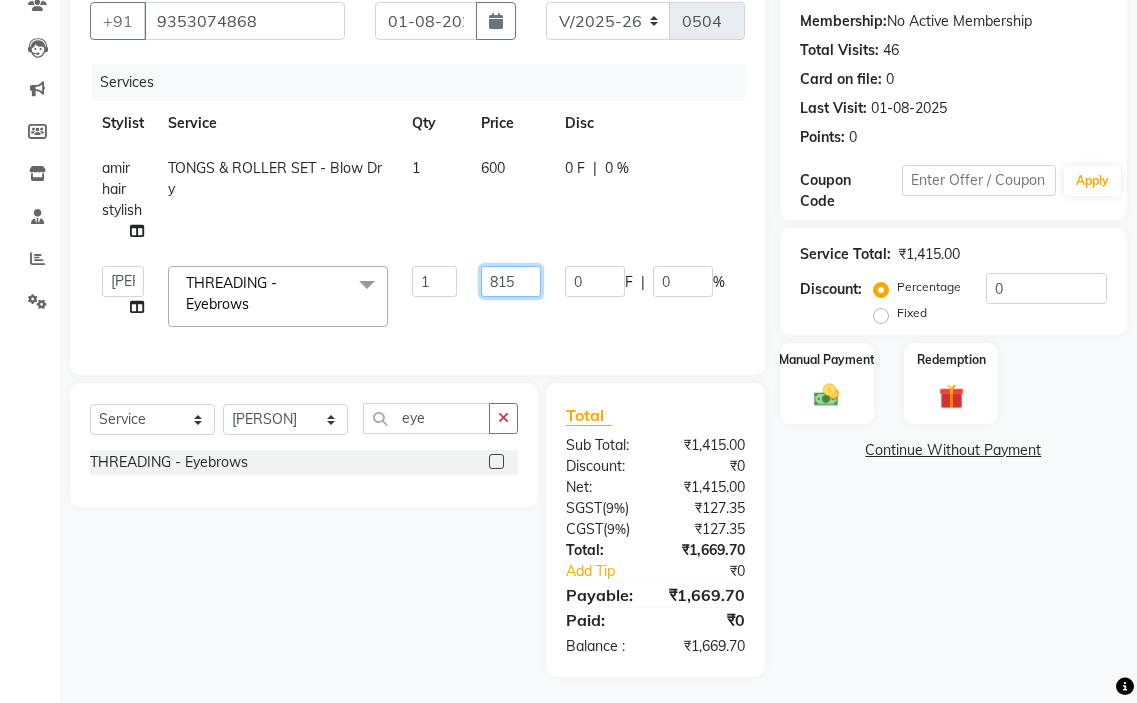 click on "815" 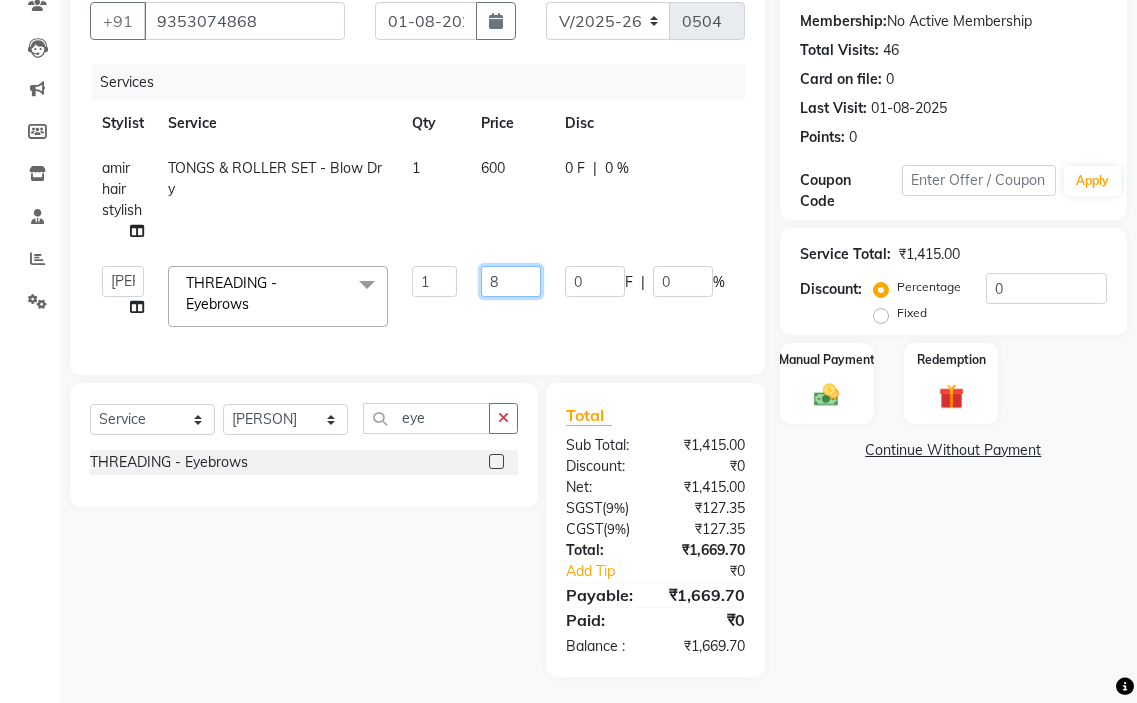 type on "80" 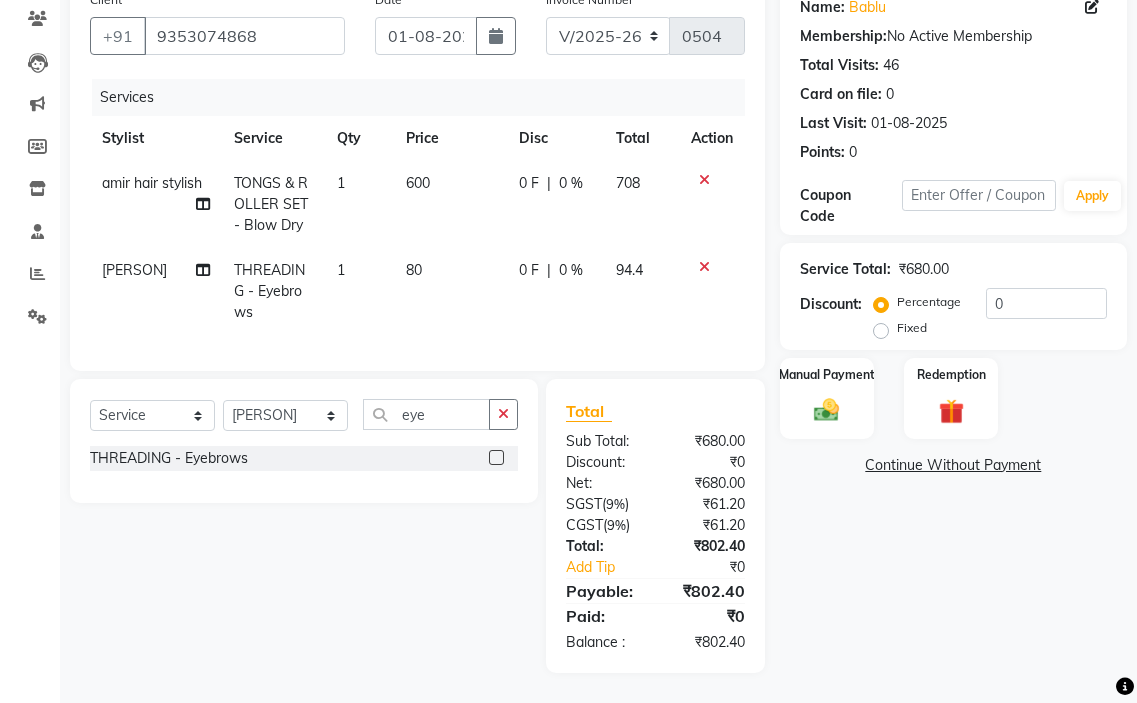 click on "[PERSON] hair stylish TONGS & ROLLER SET - Blow Dry 1 600 0 F | 0 % 708" 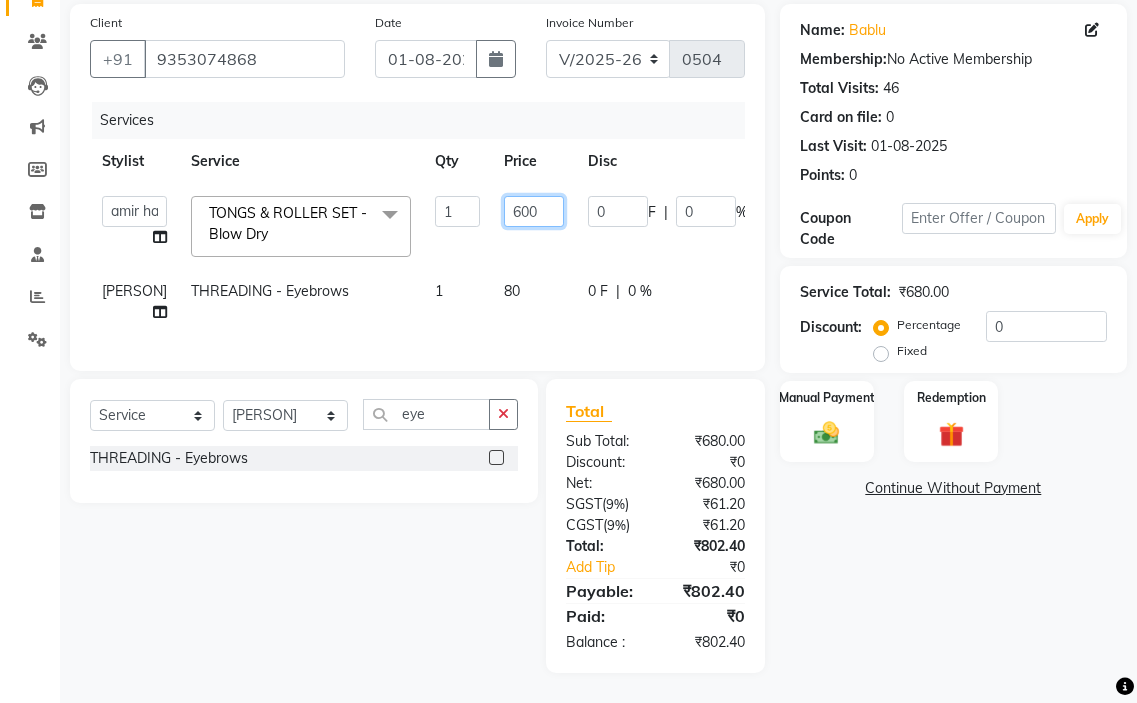 click on "600" 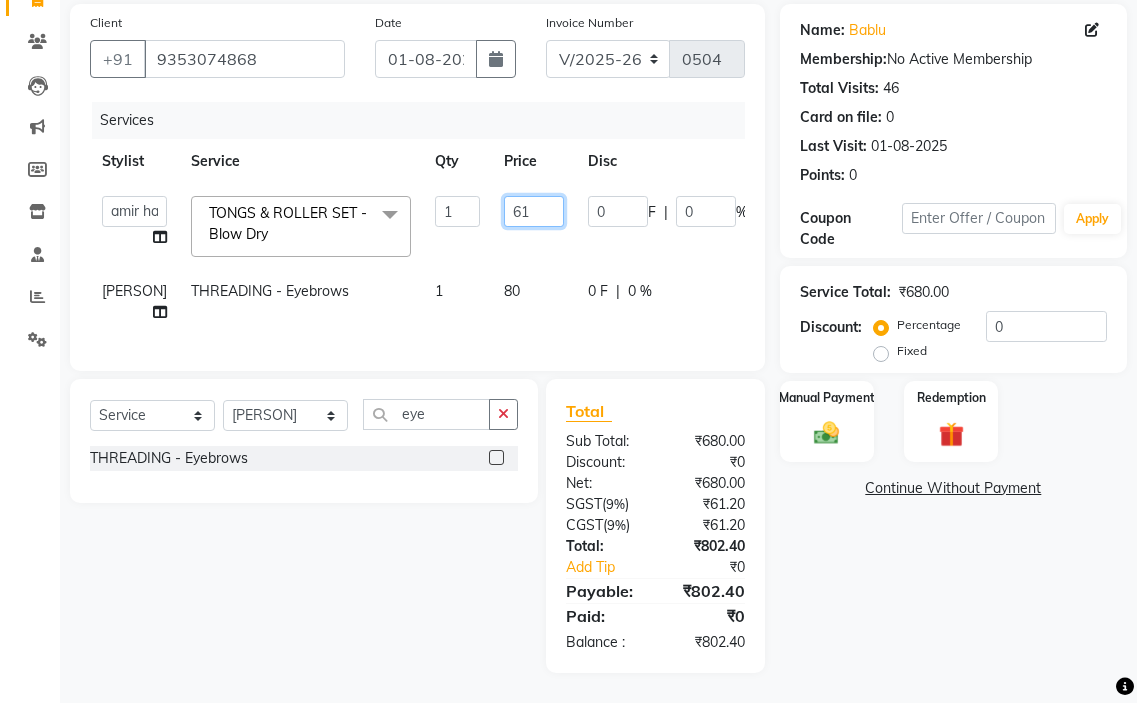 type on "612" 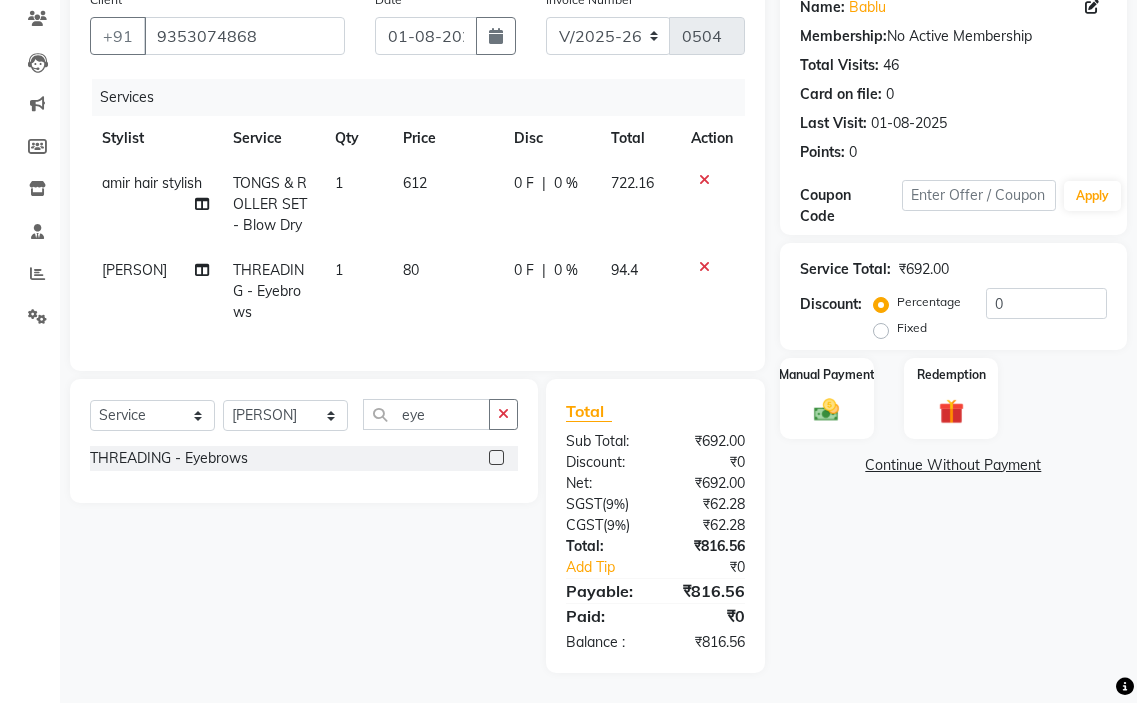 click on "0 F | 0 %" 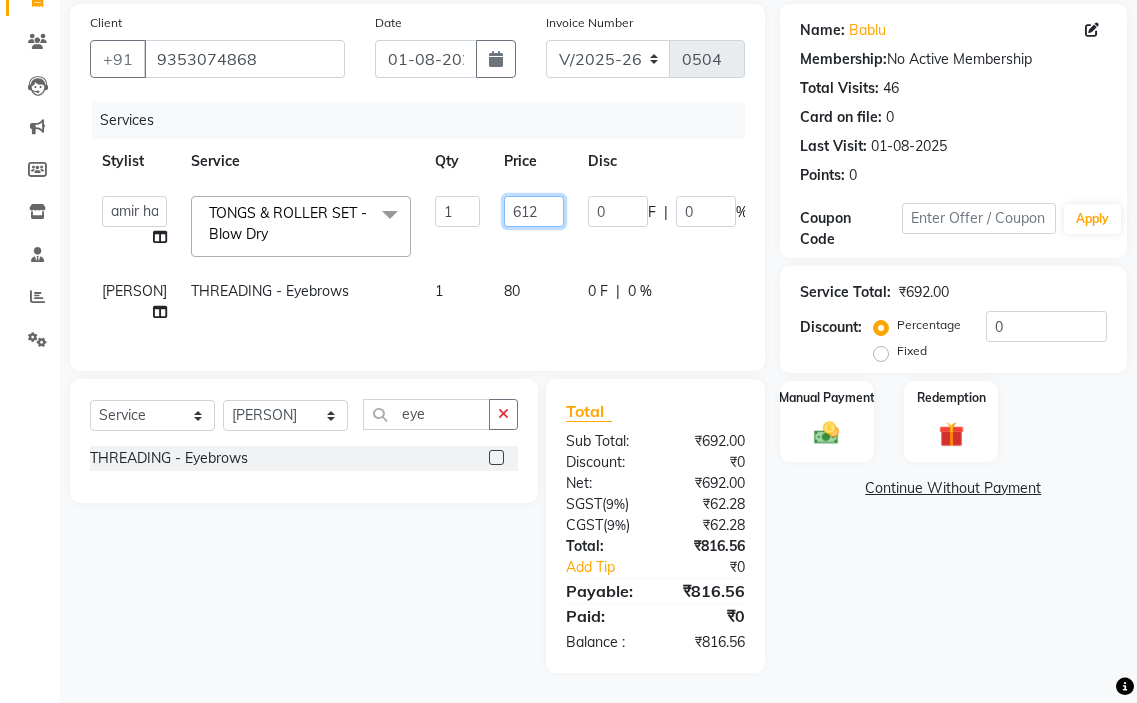 click on "612" 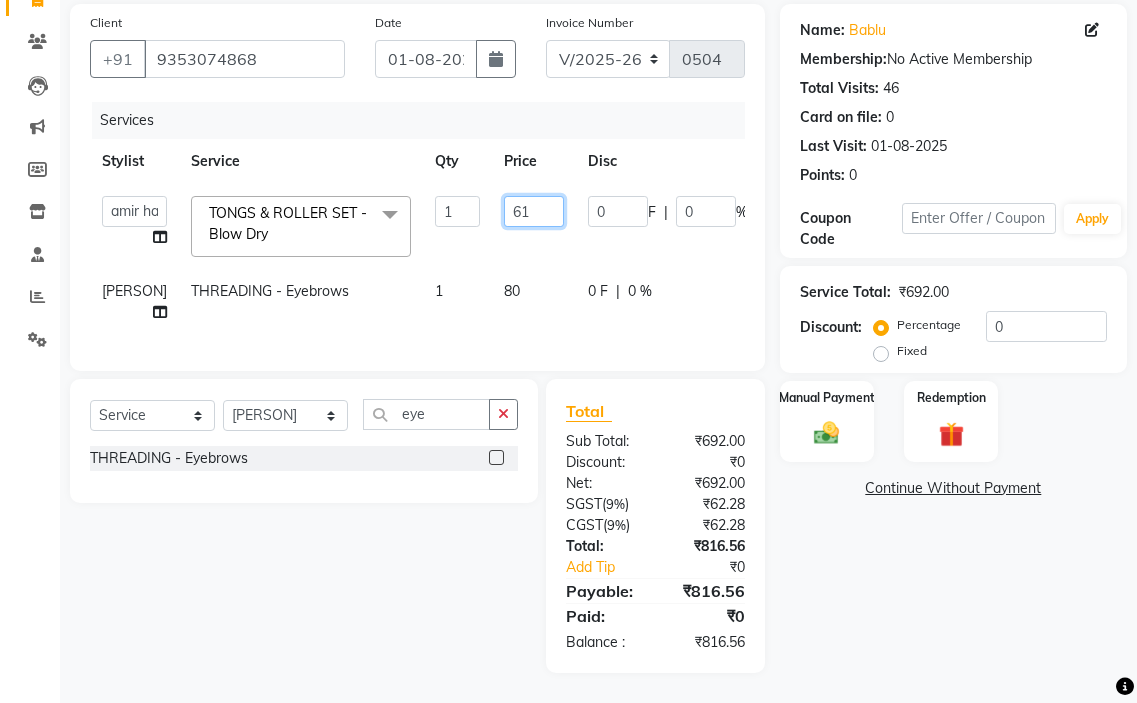 type on "611" 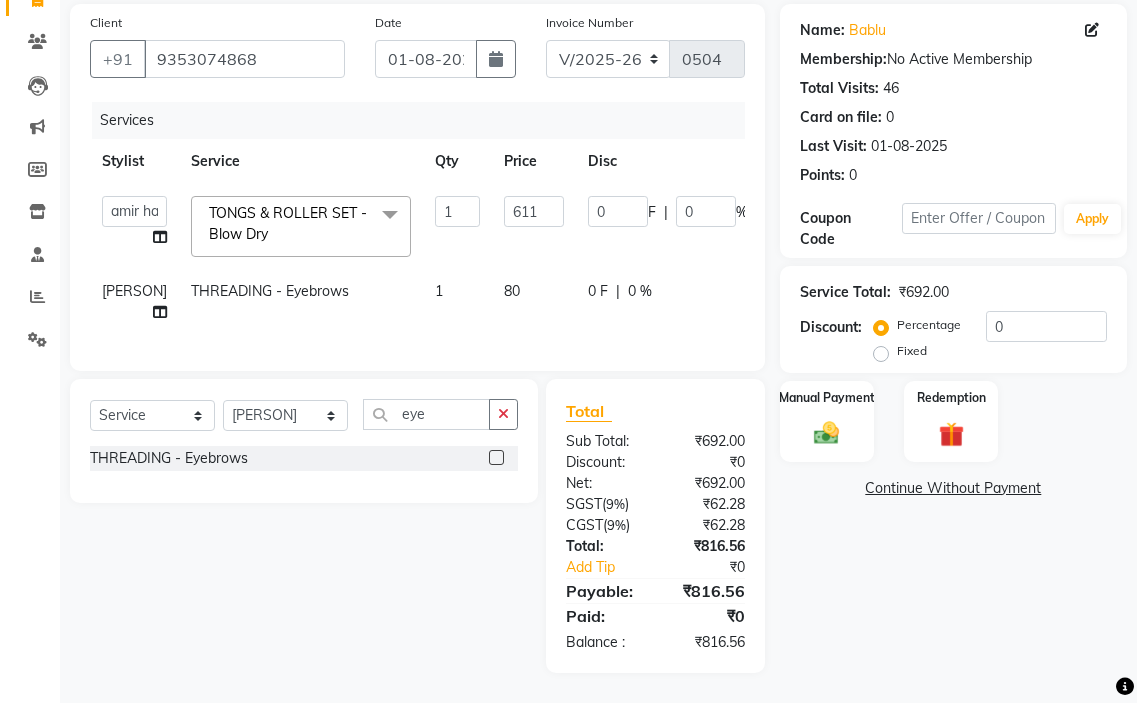 click on "[PERSON] hair stylish [PERSON] [PERSON] [PERSON] beautycian [PERSON] beautycian [PERSON] [PERSON] [PERSON] beauty and hair TONGS & ROLLER SET - Blow Dry x TONGS & ROLLER SET - Shoulder Length TONGS & ROLLER SET - Waist Length TONGS & ROLLER SET - Blow Dry TONGS & ROLLER SET - Wash & Plain Dry TONGS & ROLLER SET - Wash & Blow Dry TONGS & ROLLER SET - Premium Shampoo Wash & Palin Dry TONGS & ROLLER SET - Premium Shampoo Wash & Blow Dry nanoplasty treatment GLOBAL HAIR COLOUR ( WITH AMMONIA ) - Upto Neck GLOBAL HAIR COLOUR ( WITH AMMONIA ) - Upto Sholder GLOBAL HAIR COLOUR ( WITH AMMONIA ) - Upto Mid-back GLOBAL HAIR COLOUR ( WITH AMMONIA ) - Waist & Below GLOBAL HAIR COLOUR ( WITH AMMONIA ) - Root touch up (upto 2 inch) GLOBAL HIGHLIGHTS - Upto Neck GLOBAL HIGHLIGHTS - Upto Sholder GLOBAL HIGHLIGHTS - Upto Mid-back GLOBAL HIGHLIGHTS - Waist & Below GLOBAL HIGHLIGHTS - Crown Highlights GLOBAL HIGHLIGHTS - Highlight Perstreaks & Prelightninh SMOOTHENING / REBONDING - Upto Neck SMOOTHENING / REBONDING - Upto Sholder 1" 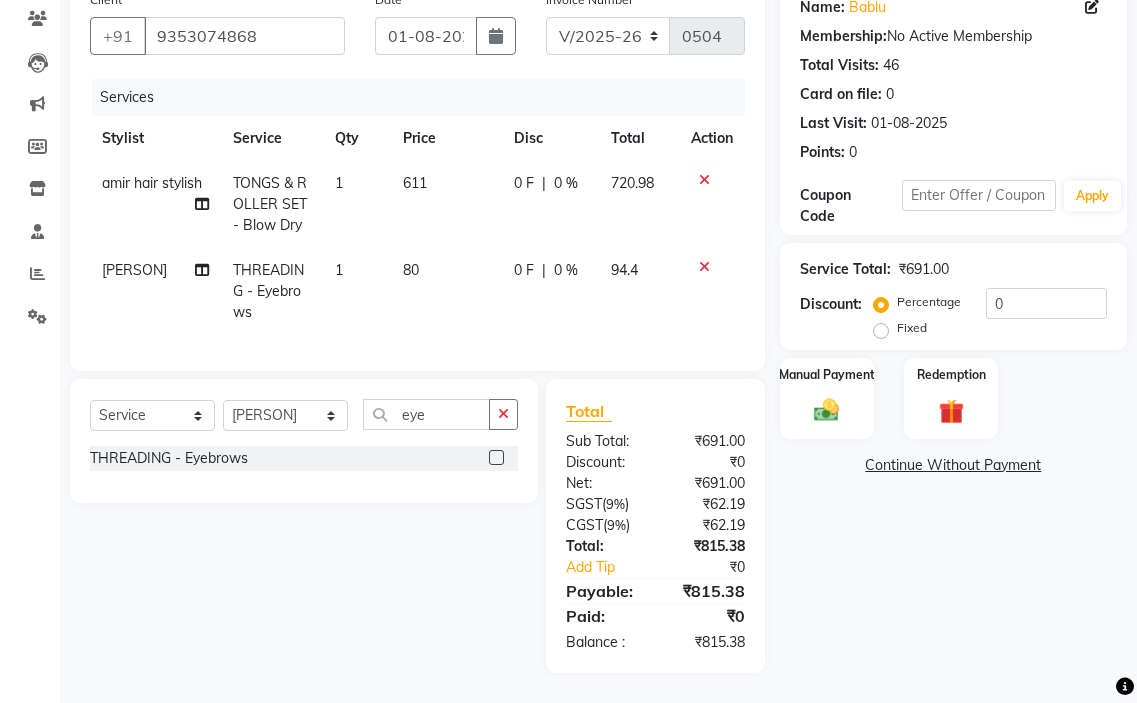 click on "611" 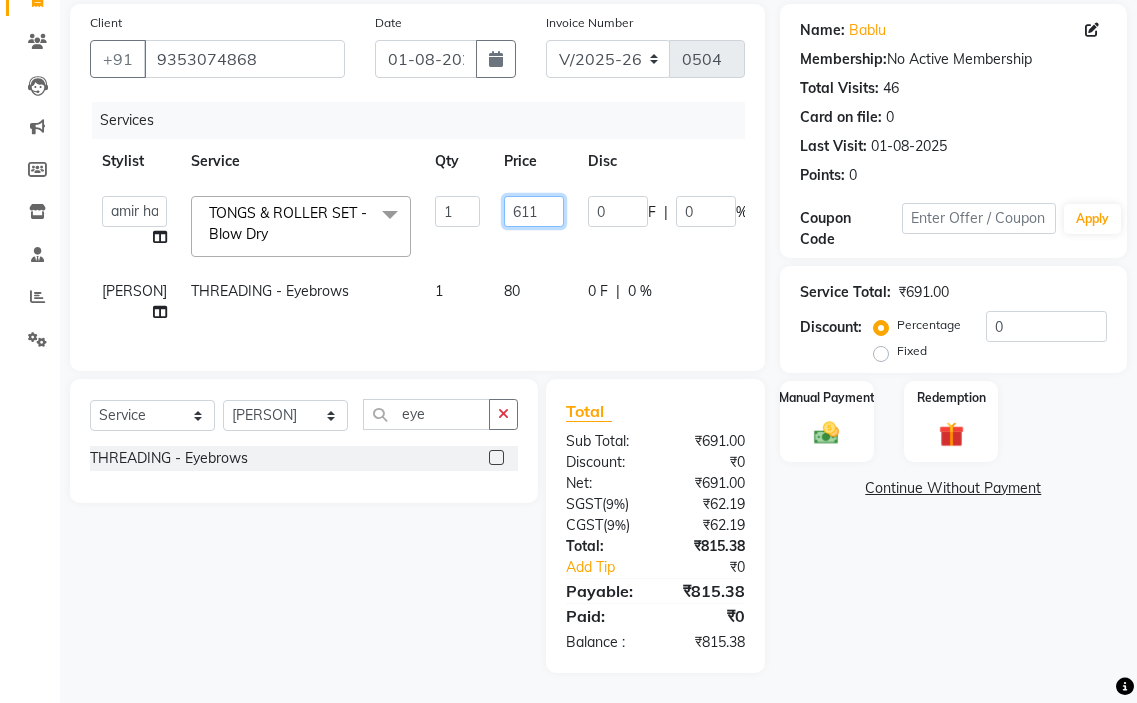 click on "611" 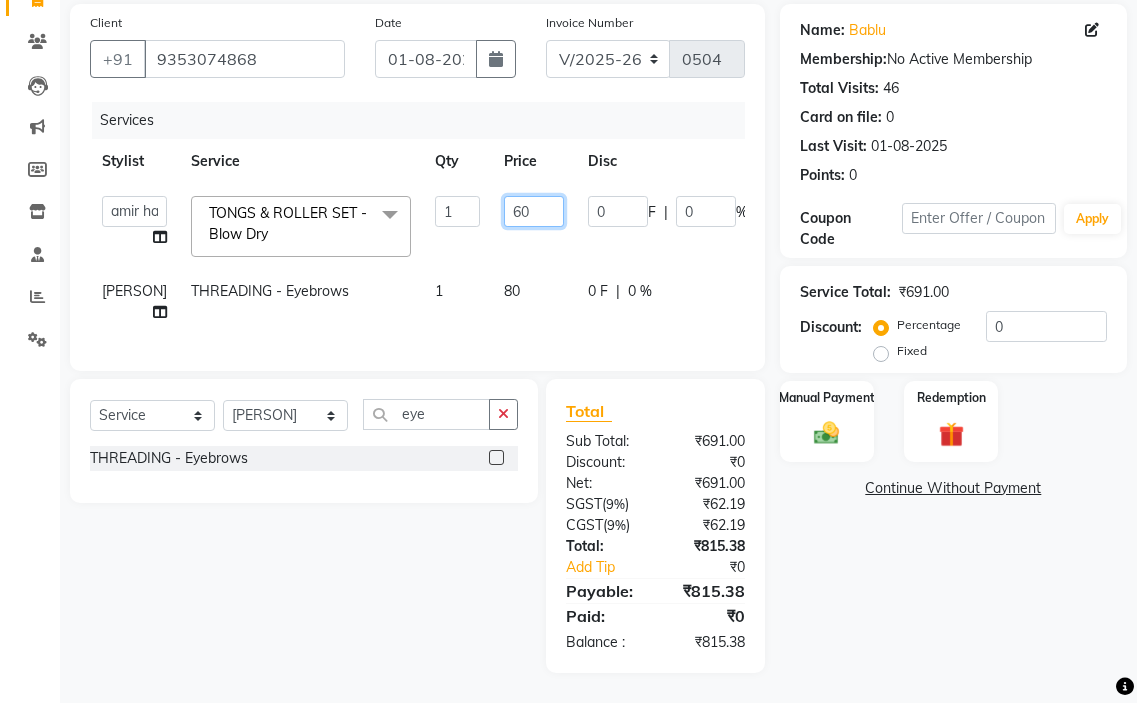 type on "609" 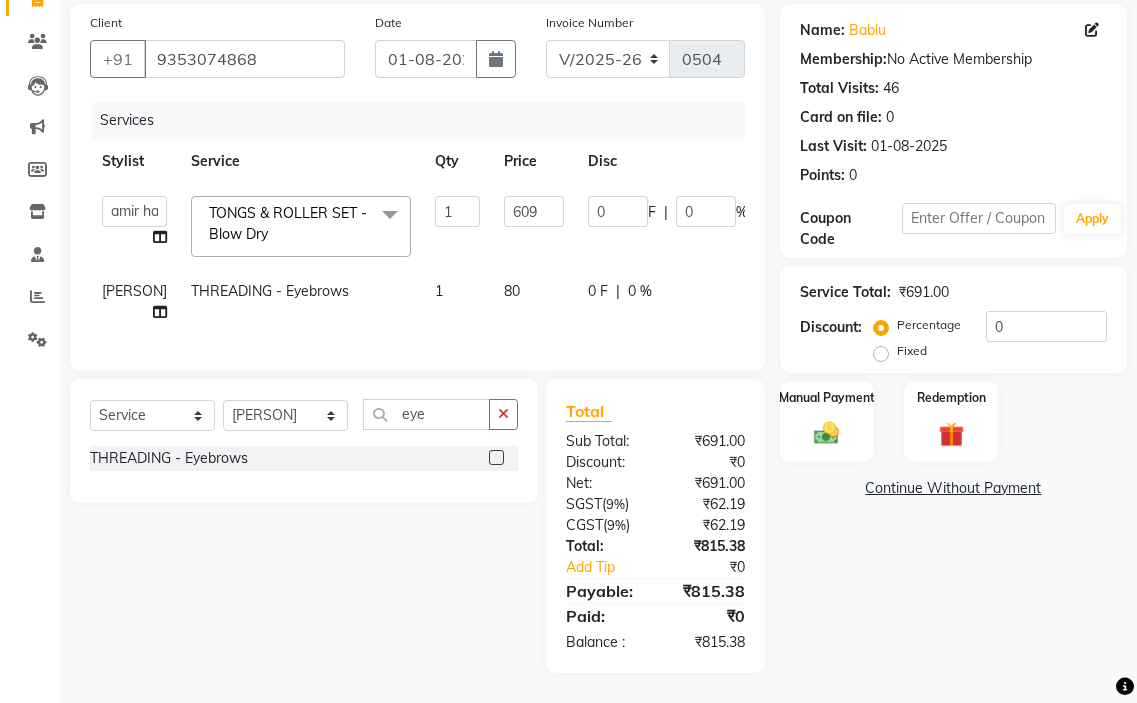 click on "[PERSON] hair stylish [PERSON] [PERSON] [PERSON] beautycian [PERSON] beautycian [PERSON] [PERSON] [PERSON] beauty and hair TONGS & ROLLER SET - Blow Dry x TONGS & ROLLER SET - Shoulder Length TONGS & ROLLER SET - Waist Length TONGS & ROLLER SET - Blow Dry TONGS & ROLLER SET - Wash & Plain Dry TONGS & ROLLER SET - Wash & Blow Dry TONGS & ROLLER SET - Premium Shampoo Wash & Palin Dry TONGS & ROLLER SET - Premium Shampoo Wash & Blow Dry nanoplasty treatment GLOBAL HAIR COLOUR ( WITH AMMONIA ) - Upto Neck GLOBAL HAIR COLOUR ( WITH AMMONIA ) - Upto Sholder GLOBAL HAIR COLOUR ( WITH AMMONIA ) - Upto Mid-back GLOBAL HAIR COLOUR ( WITH AMMONIA ) - Waist & Below GLOBAL HAIR COLOUR ( WITH AMMONIA ) - Root touch up (upto 2 inch) GLOBAL HIGHLIGHTS - Upto Neck GLOBAL HIGHLIGHTS - Upto Sholder GLOBAL HIGHLIGHTS - Upto Mid-back GLOBAL HIGHLIGHTS - Waist & Below GLOBAL HIGHLIGHTS - Crown Highlights GLOBAL HIGHLIGHTS - Highlight Perstreaks & Prelightninh SMOOTHENING / REBONDING - Upto Neck SMOOTHENING / REBONDING - Upto Sholder 1" 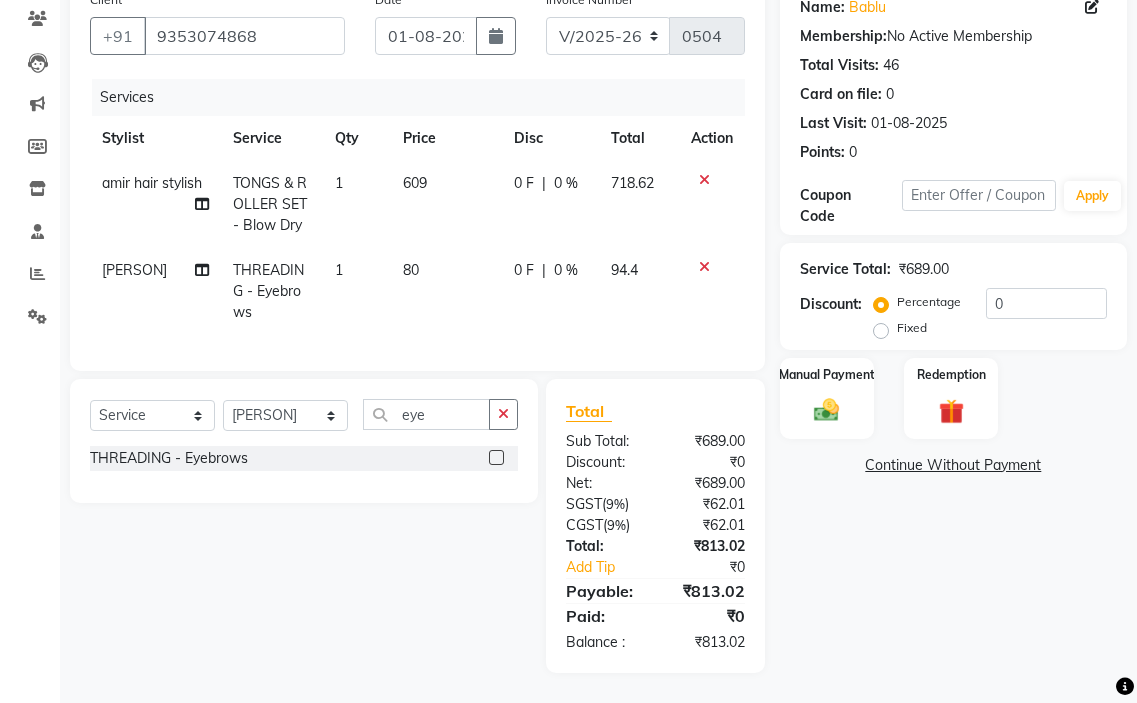 click on "609" 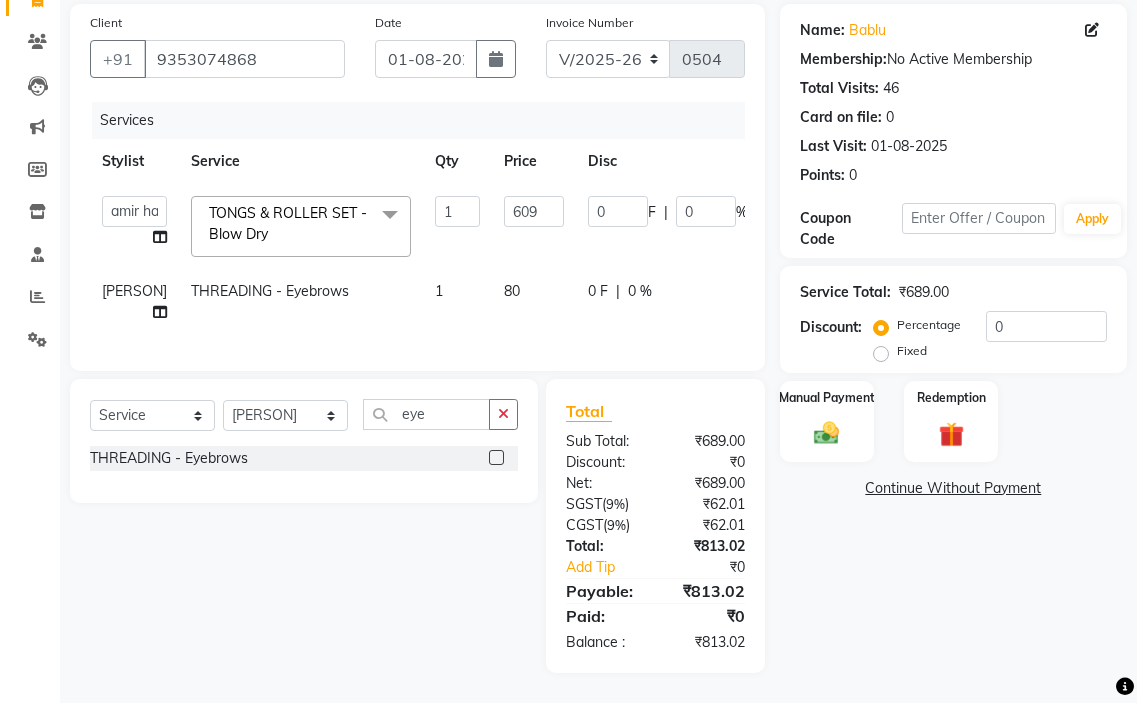 click on "609" 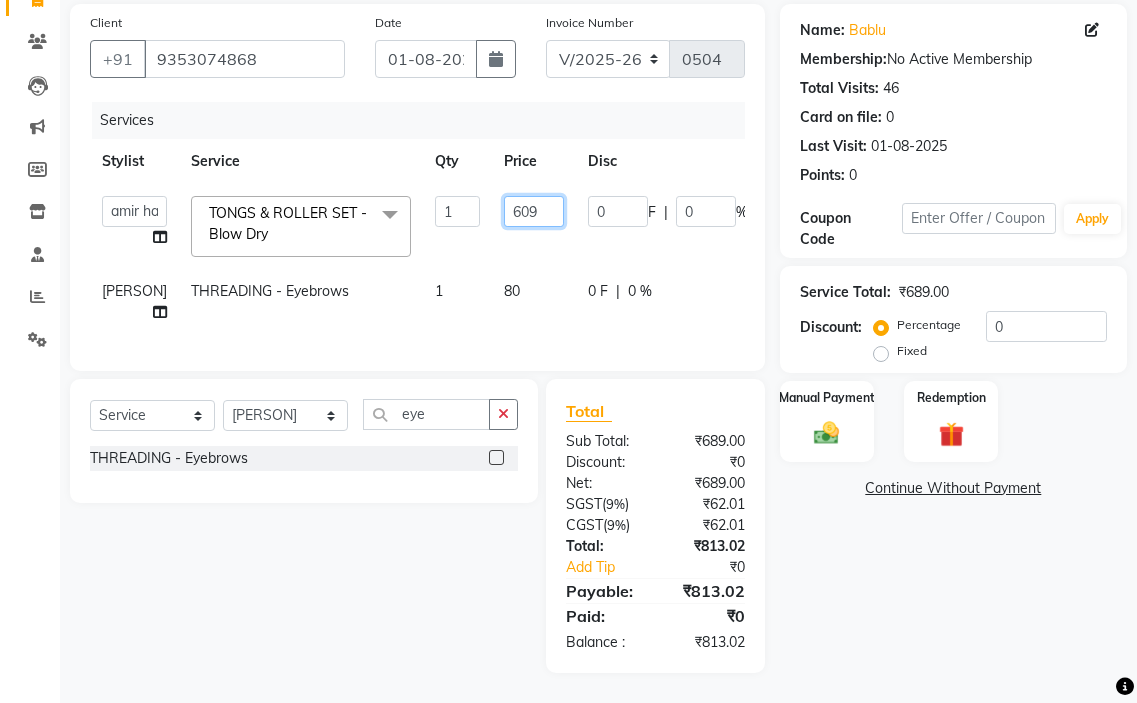 click on "609" 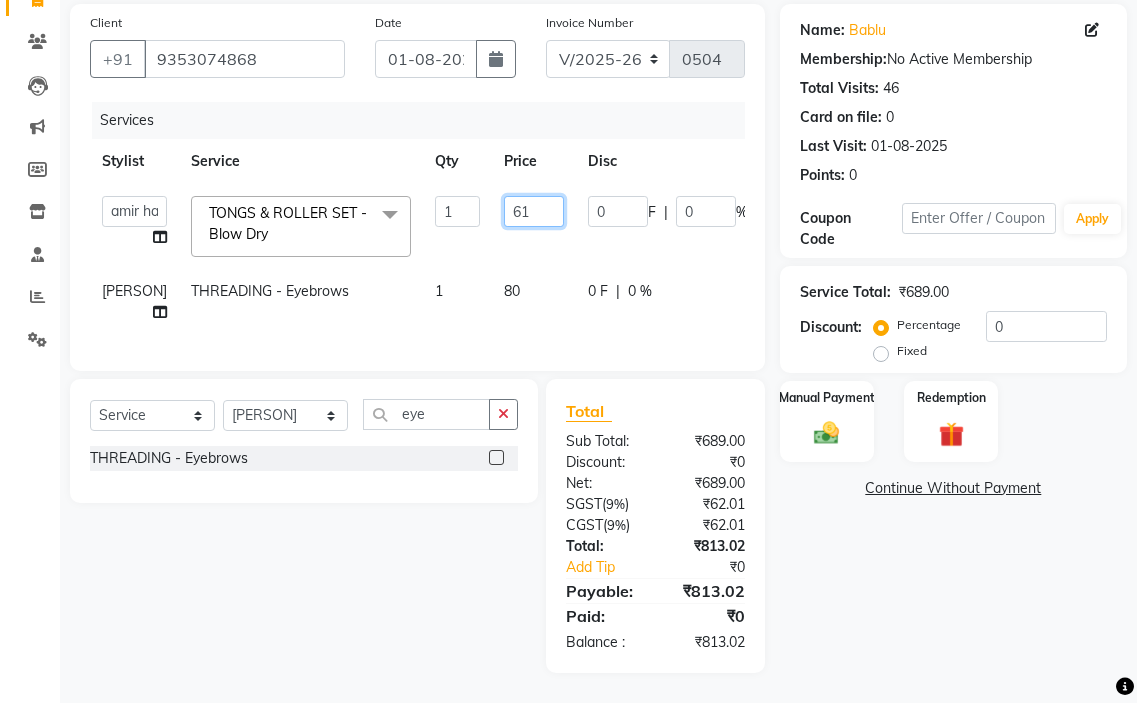 type on "612" 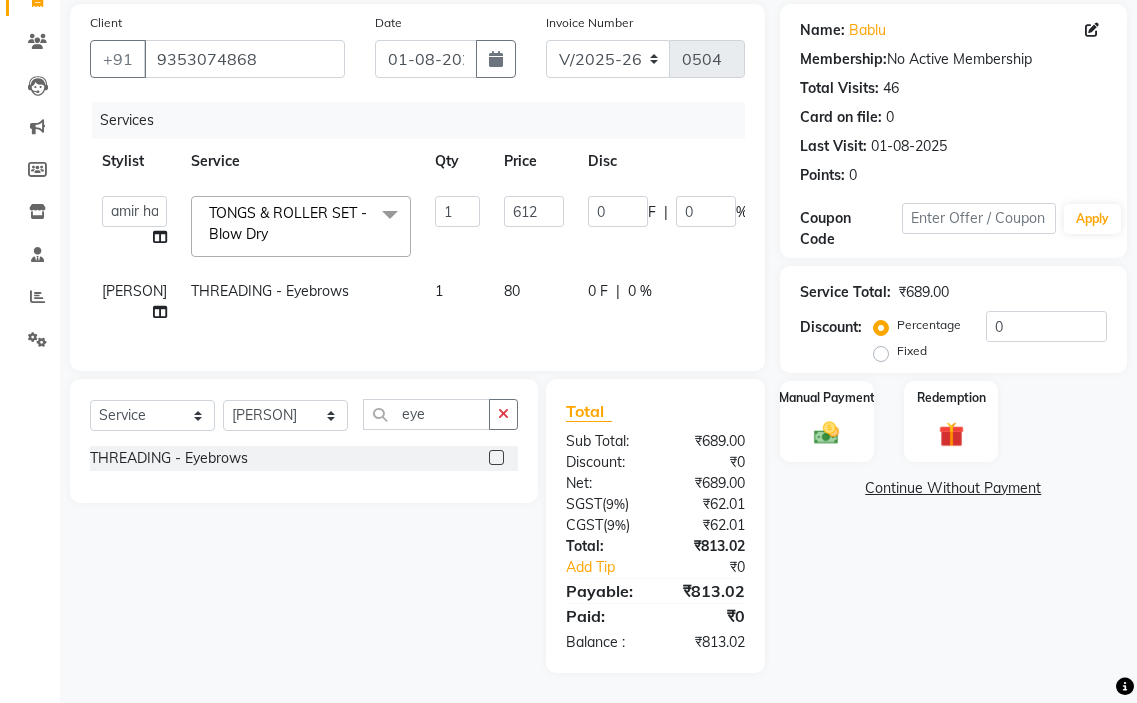 click on "[PERSON] THREADING - Eyebrows 1 80 0 F | 0 % 94.4" 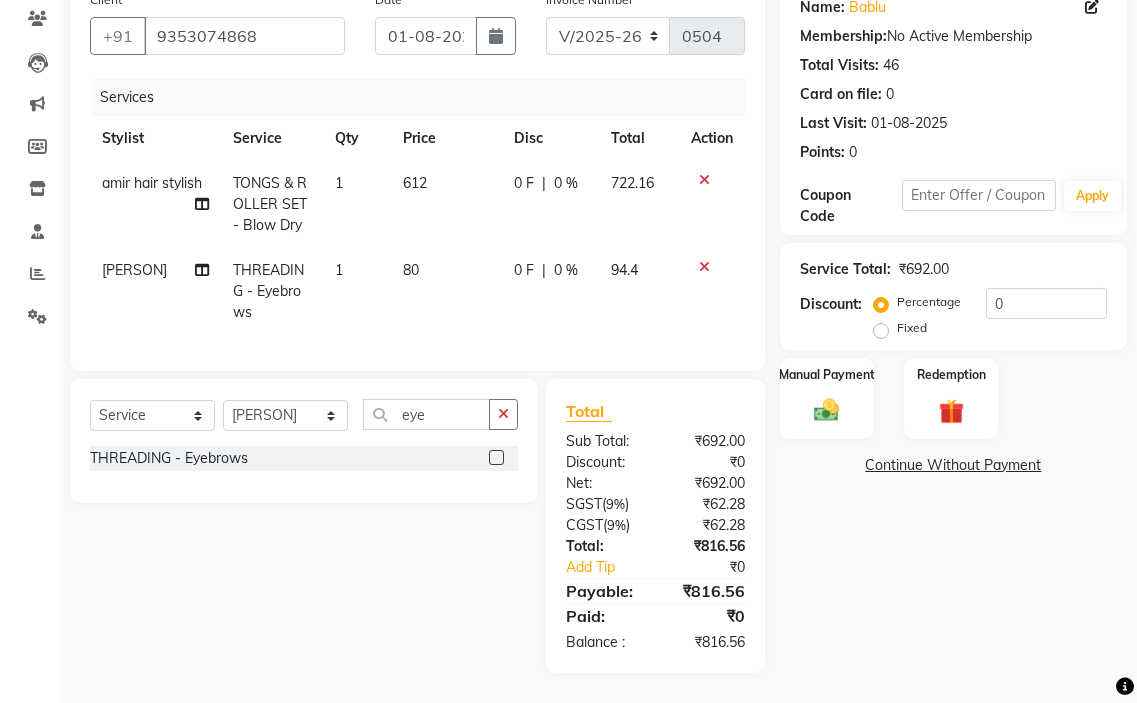 click on "612" 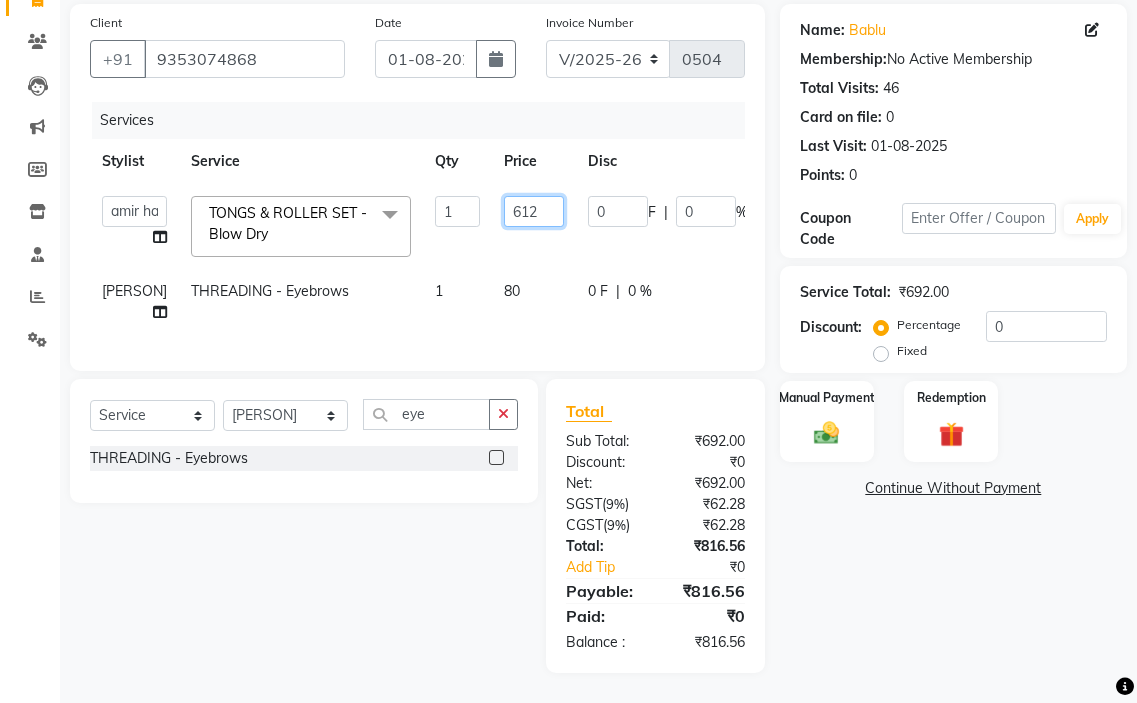 click on "612" 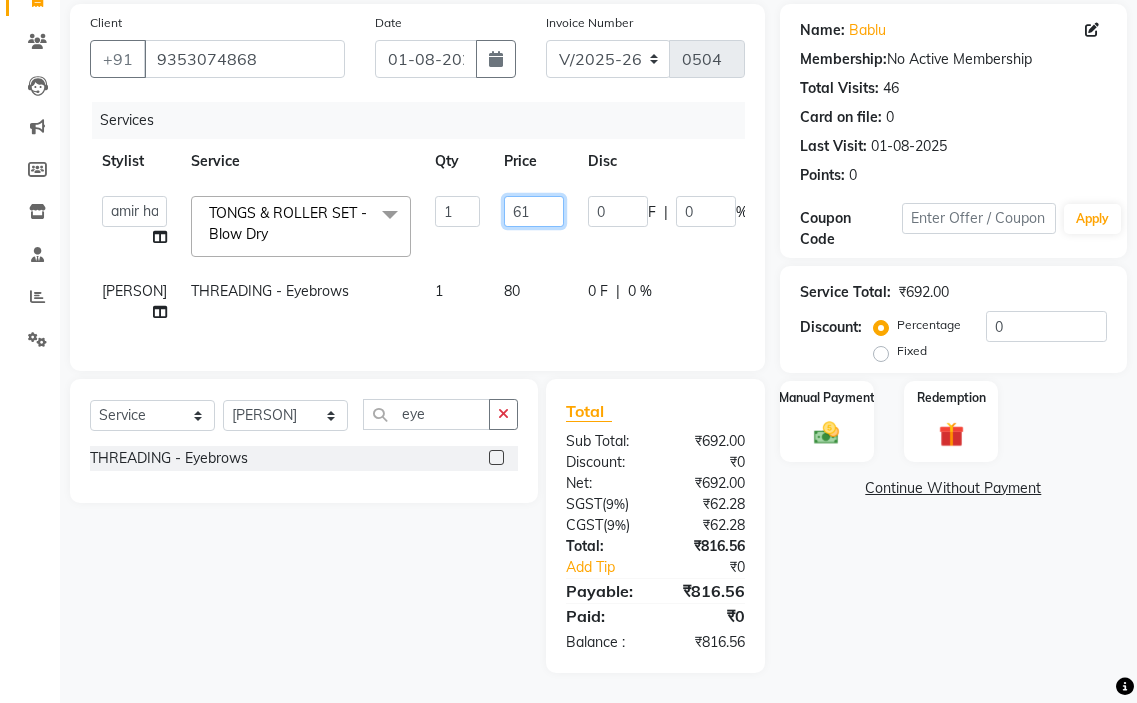 type on "615" 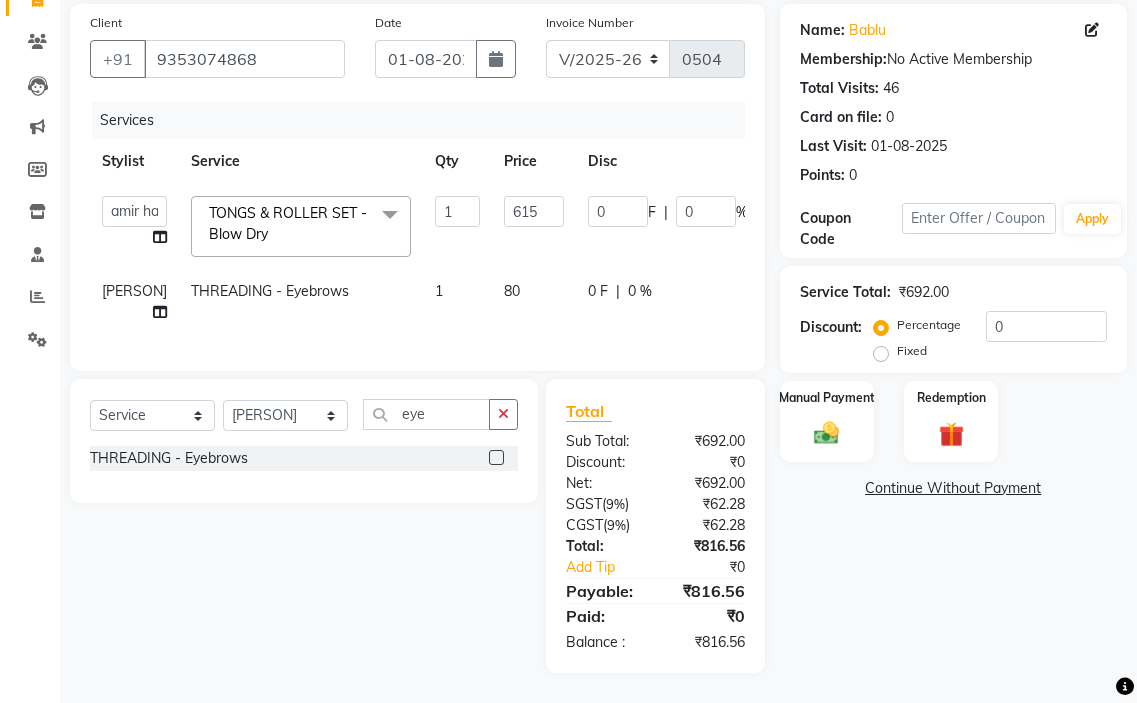 click on "[PERSON] THREADING - Eyebrows 1 80 0 F | 0 % 94.4" 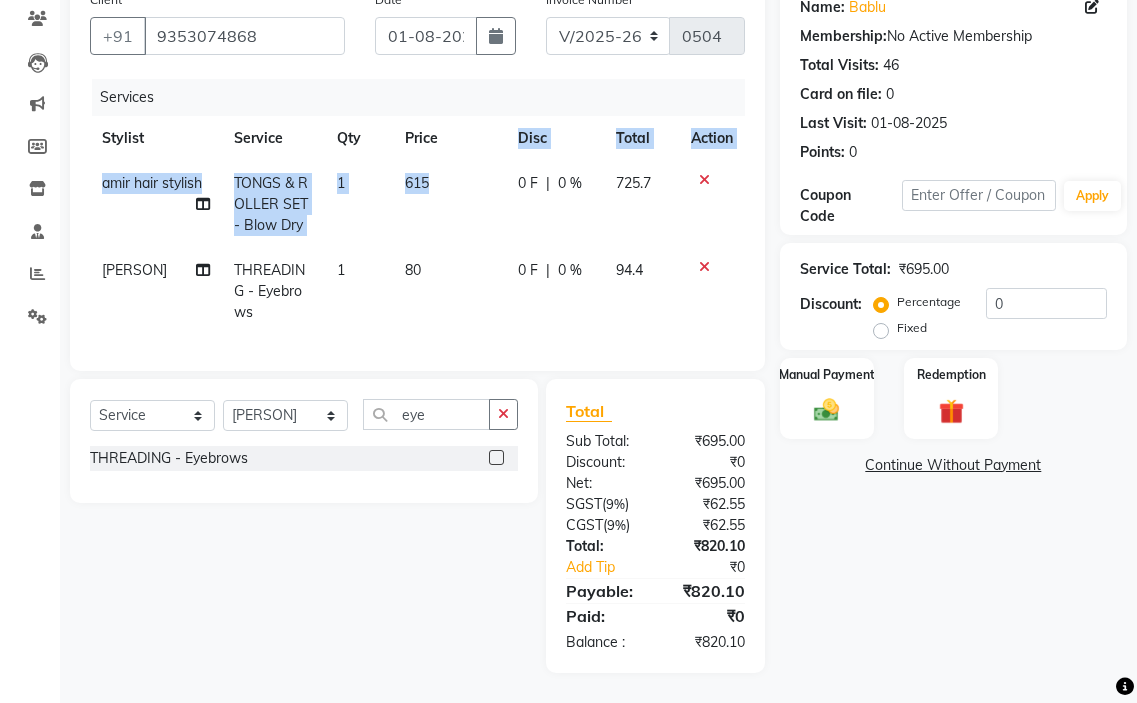 click on "Stylist Service Qty Price Disc Total Action [PERSON] hair stylish TONGS & ROLLER SET - Blow Dry 1 615 0 F | 0 % 725.7 [PERSON] THREADING - Eyebrows 1 80 0 F | 0 % 94.4" 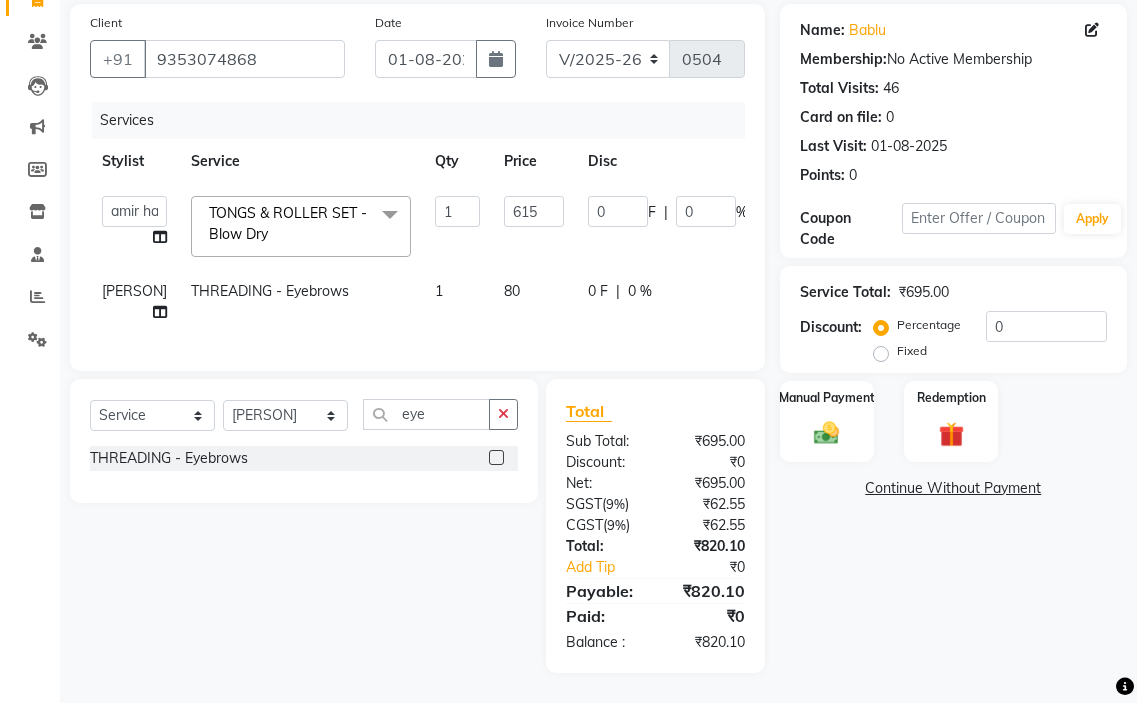 click on "615" 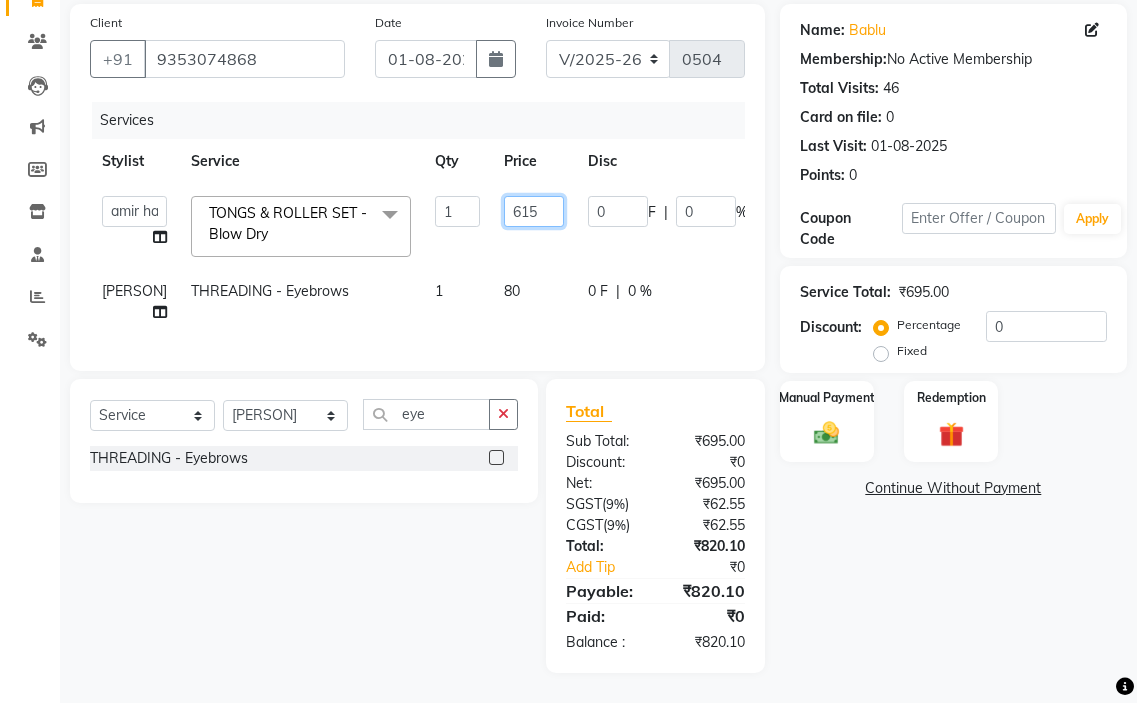 click on "615" 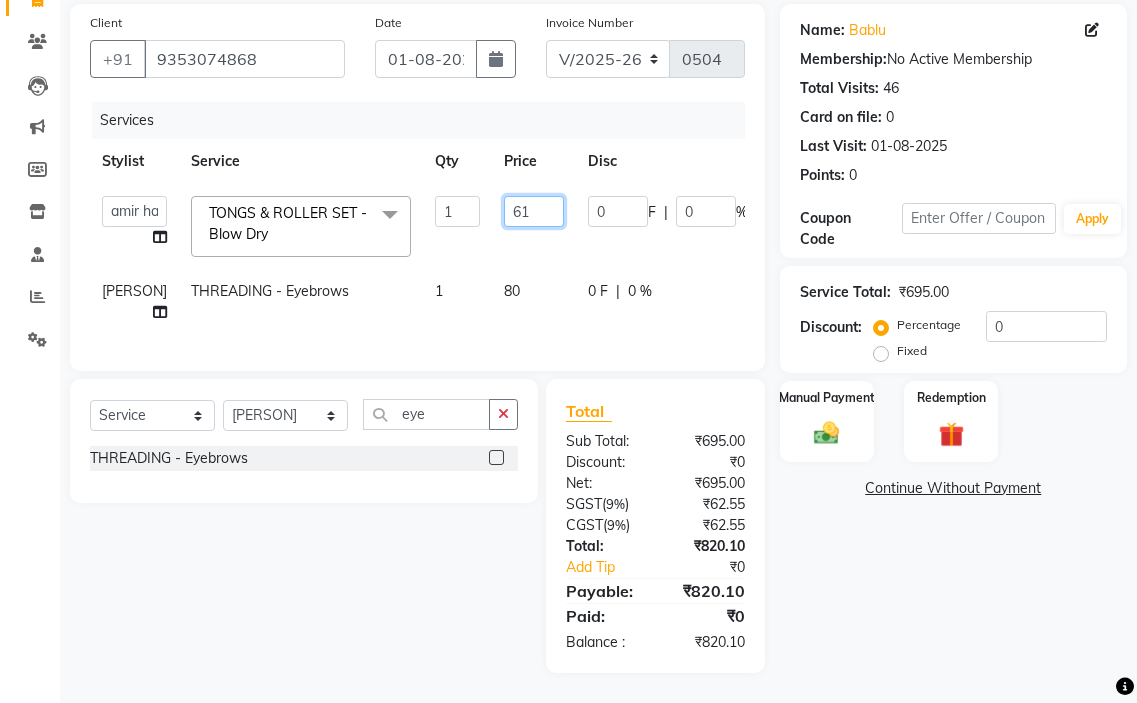 type on "614" 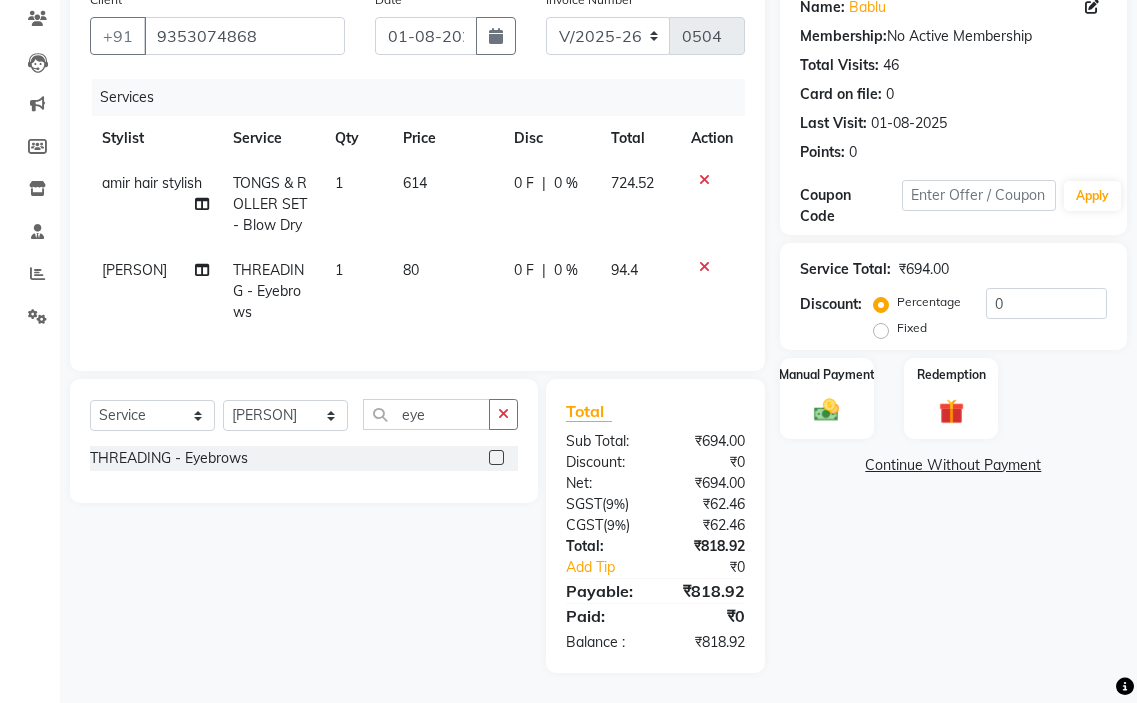 click on "[PERSON] hair stylish TONGS & ROLLER SET - Blow Dry 1 614 0 F | 0 % 724.52" 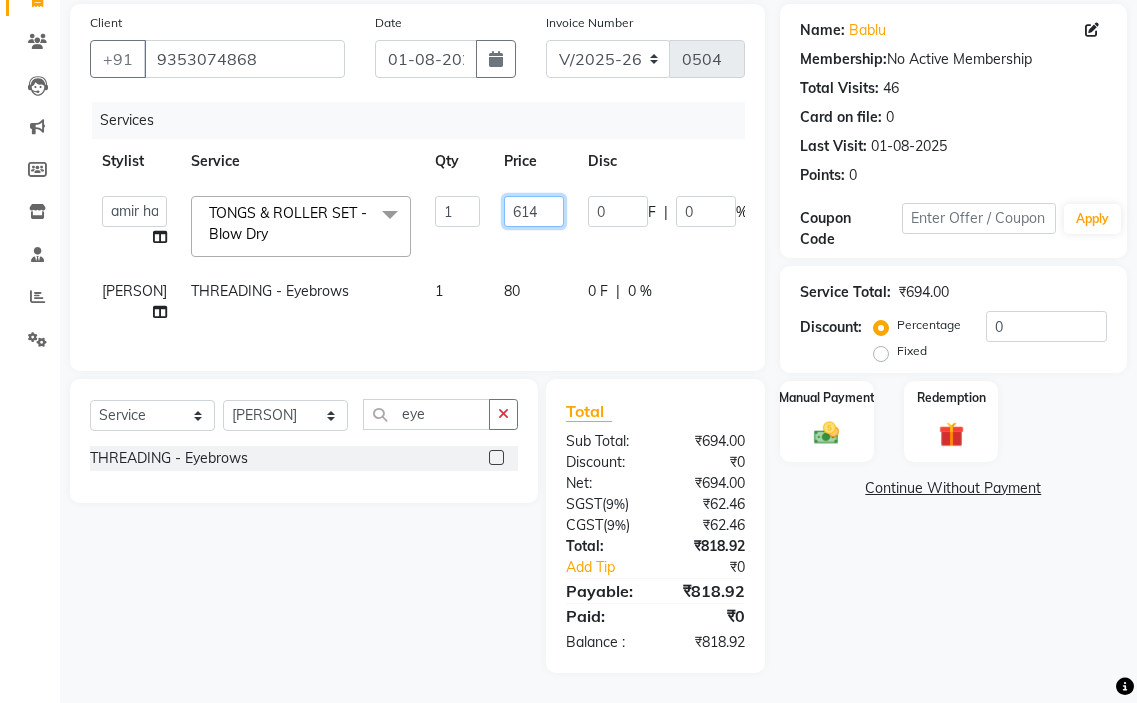 click on "614" 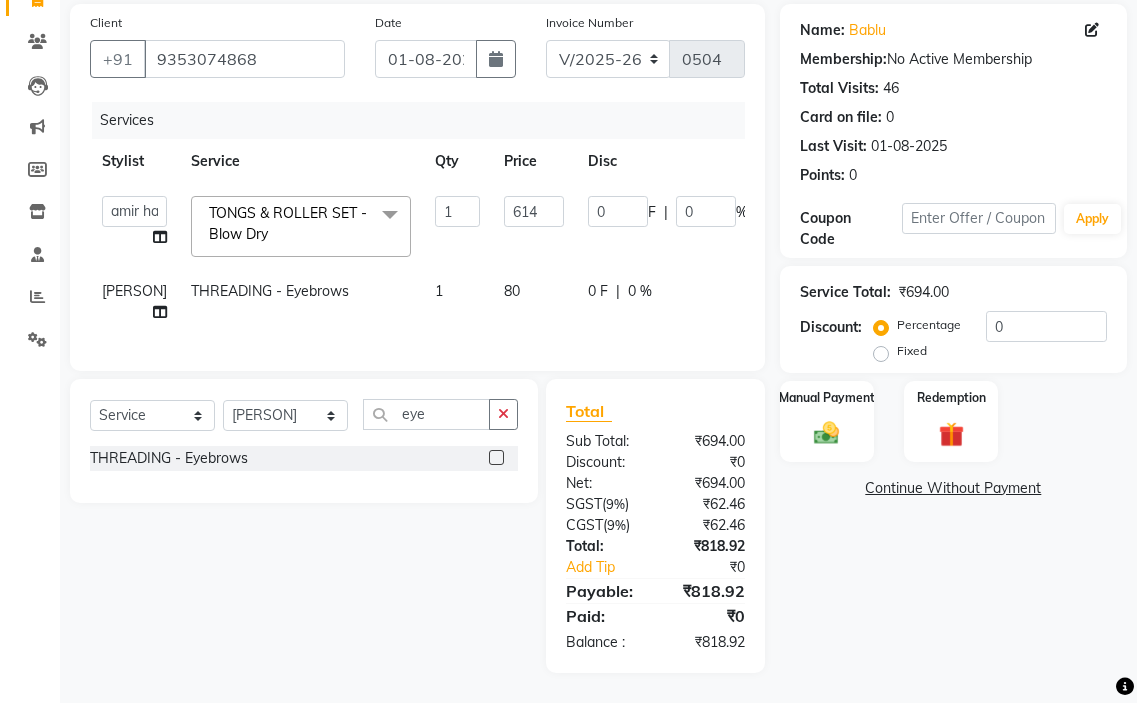 click on "[PERSON] THREADING - Eyebrows 1 80 0 F | 0 % 94.4" 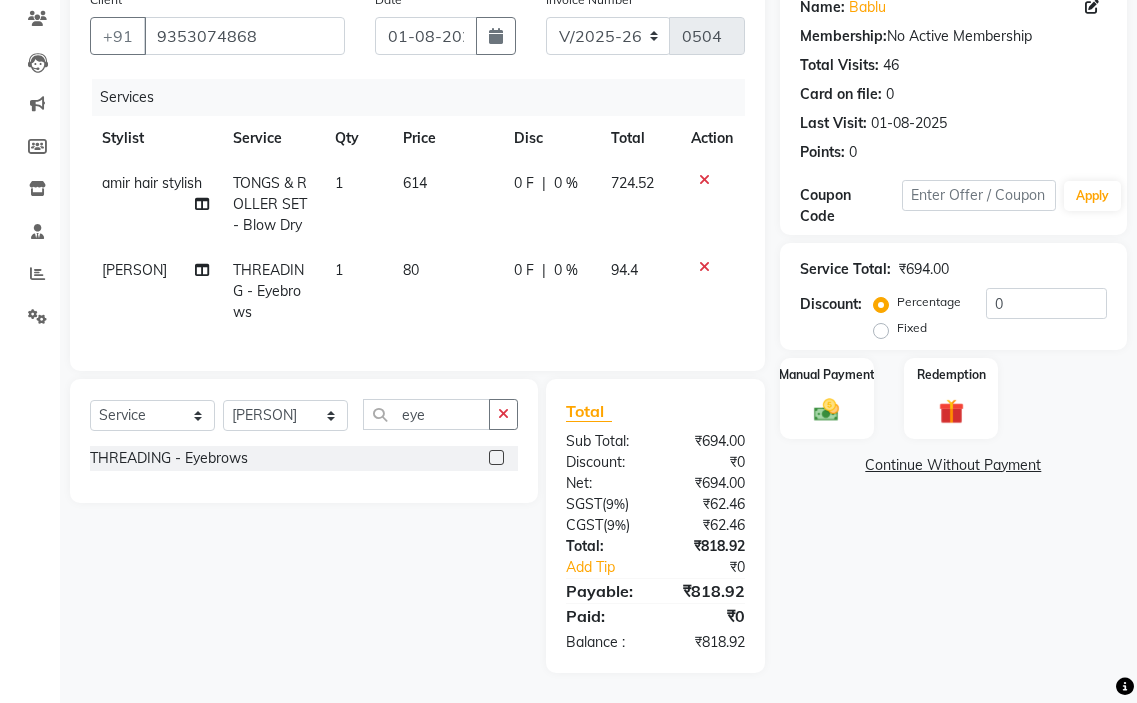 click on "80" 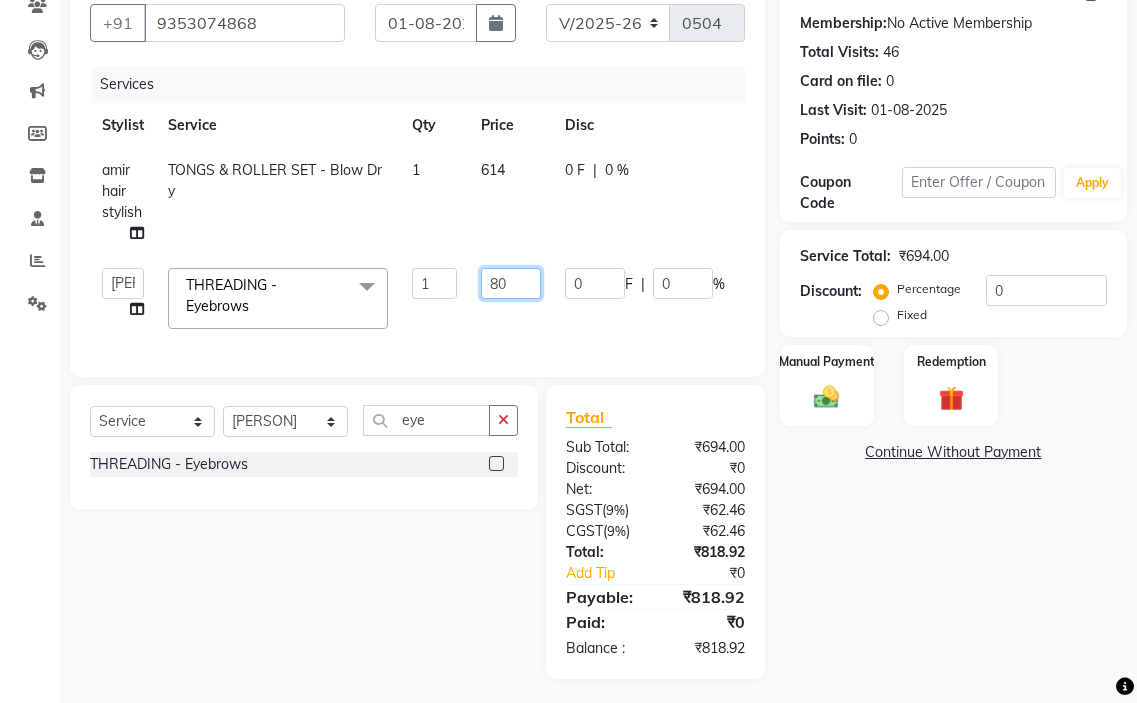 click on "80" 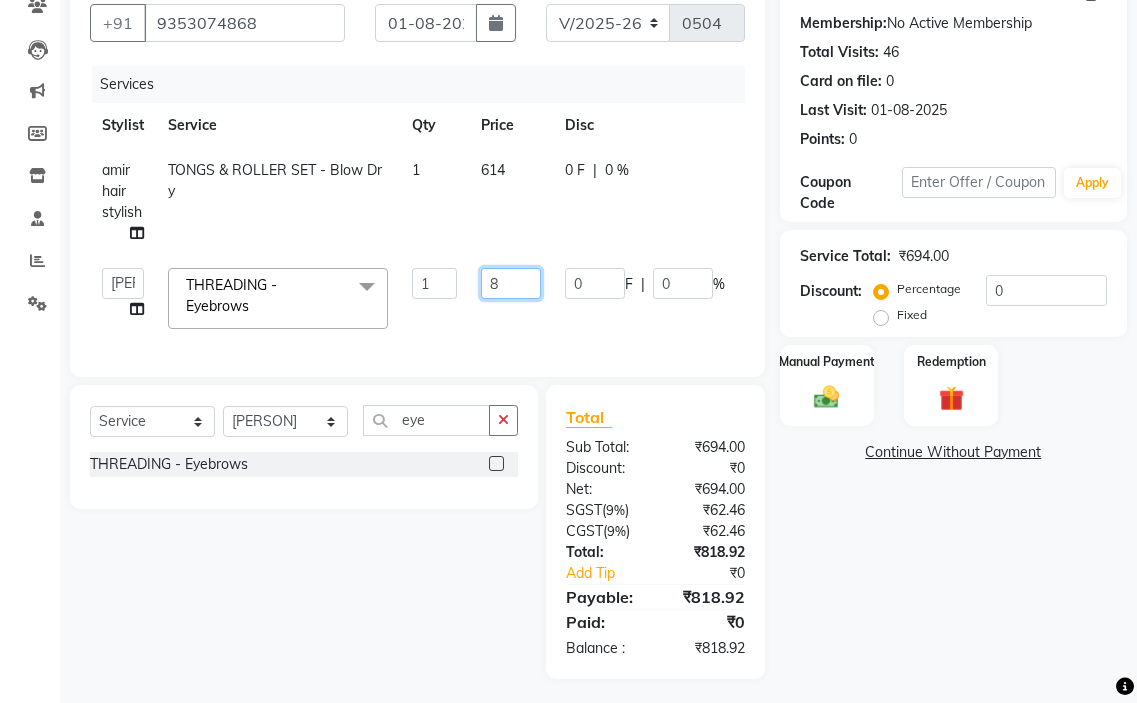 type on "81" 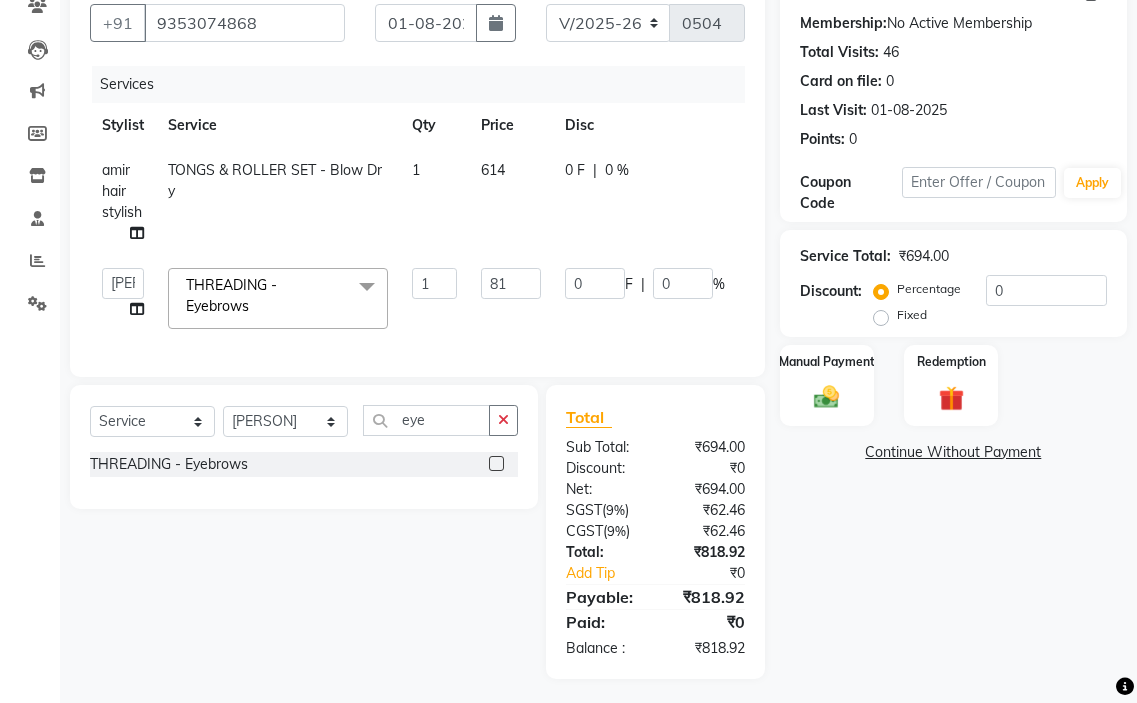 click on "[PERSON] hair stylish [PERSON] [PERSON] [PERSON] [PERSON] [PERSON] [PERSON] [PERSON] THREADING - Eyebrows x TONGS & ROLLER SET - Shoulder Length TONGS & ROLLER SET - Waist Length TONGS & ROLLER SET - Blow Dry TONGS & ROLLER SET - Wash & Plain Dry TONGS & ROLLER SET - Wash & Blow Dry TONGS & ROLLER SET - Premium Shampoo Wash & Palin Dry TONGS & ROLLER SET - Premium Shampoo Wash & Blow Dry nanoplasty treatment GLOBAL HAIR COLOUR ( WITH AMMONIA ) - Upto Neck GLOBAL HAIR COLOUR ( WITH AMMONIA ) - Upto Sholder GLOBAL HAIR COLOUR ( WITH AMMONIA ) - Upto Mid-back GLOBAL HAIR COLOUR ( WITH AMMONIA ) - Waist & Below GLOBAL HAIR COLOUR ( WITH AMMONIA ) - Root touch up (upto 2 inch) GLOBAL HIGHLIGHTS - Upto Neck GLOBAL HIGHLIGHTS - Upto Sholder GLOBAL HIGHLIGHTS - Upto Mid-back GLOBAL HIGHLIGHTS - Waist & Below GLOBAL HIGHLIGHTS - Crown Highlights GLOBAL HIGHLIGHTS - Highlight Perstreaks & Prelightninh SMOOTHENING / REBONDING - Upto Neck SMOOTHENING / REBONDING - Upto Sholder 1 81 0 F |" 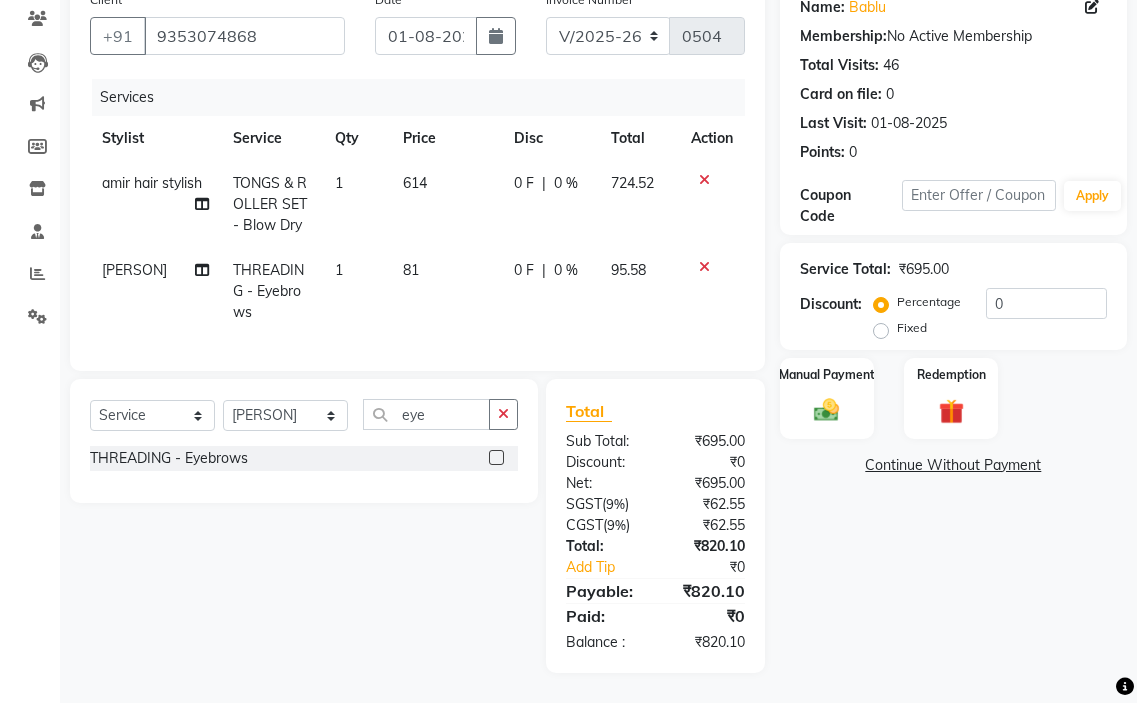 click on "614" 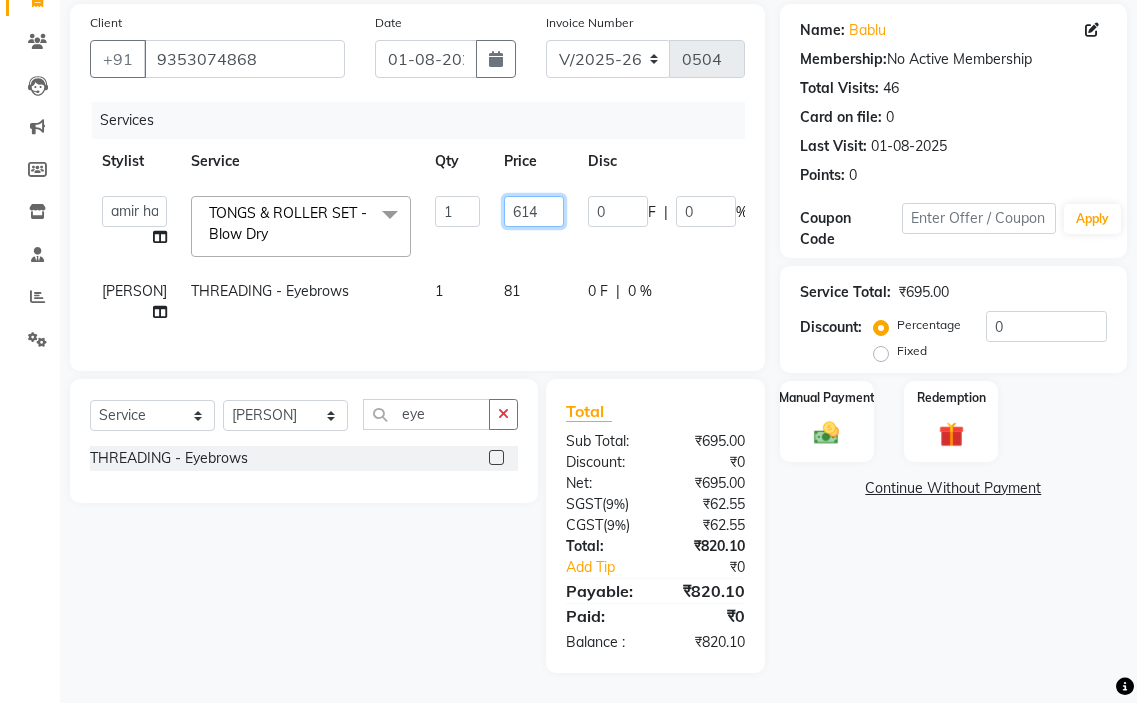 click on "614" 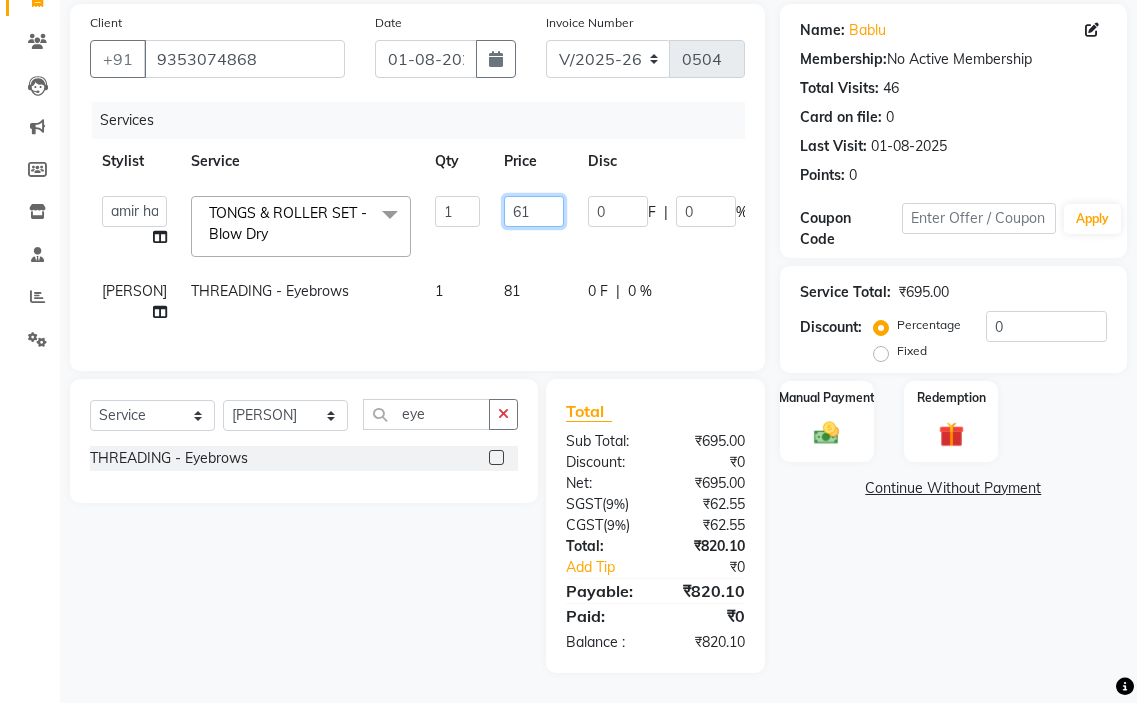 type on "612" 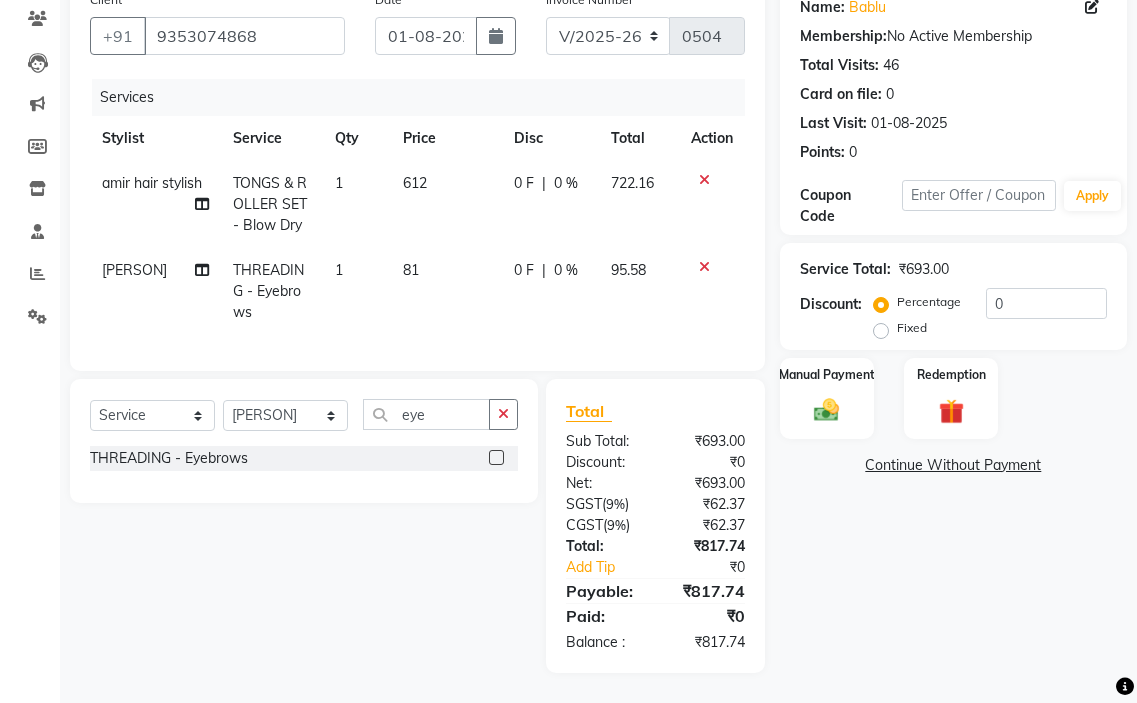 click on "[PERSON] hair stylish TONGS & ROLLER SET - Blow Dry 1 612 0 F | 0 % 722.16" 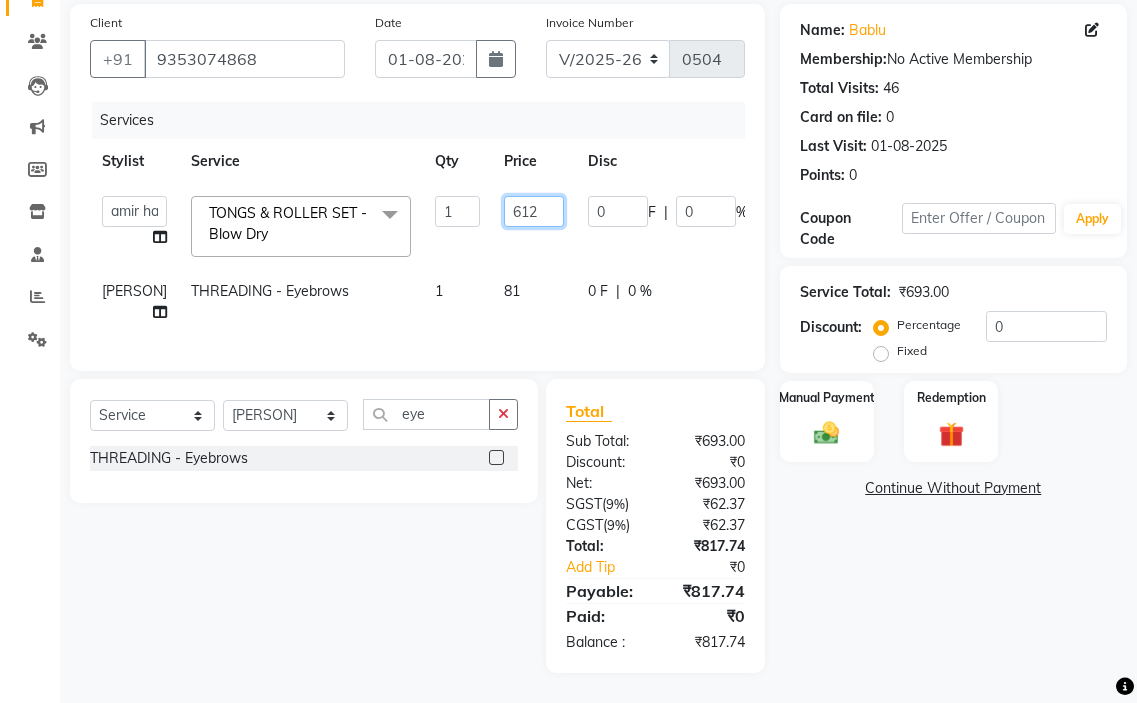click on "612" 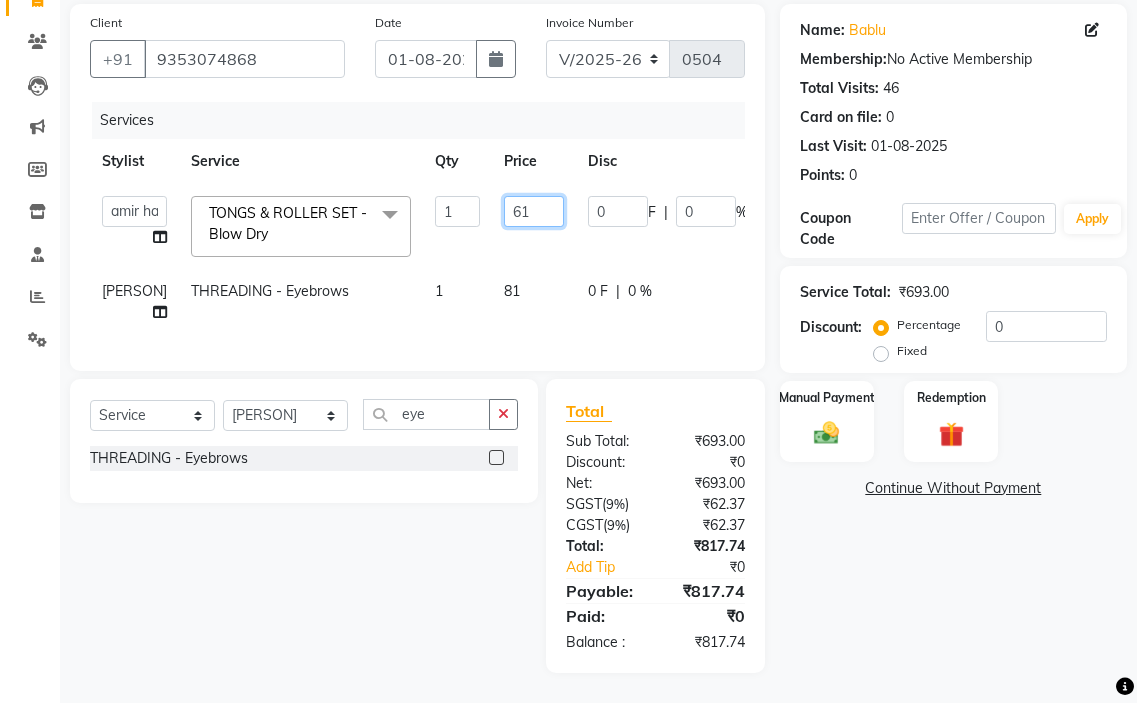 type on "612" 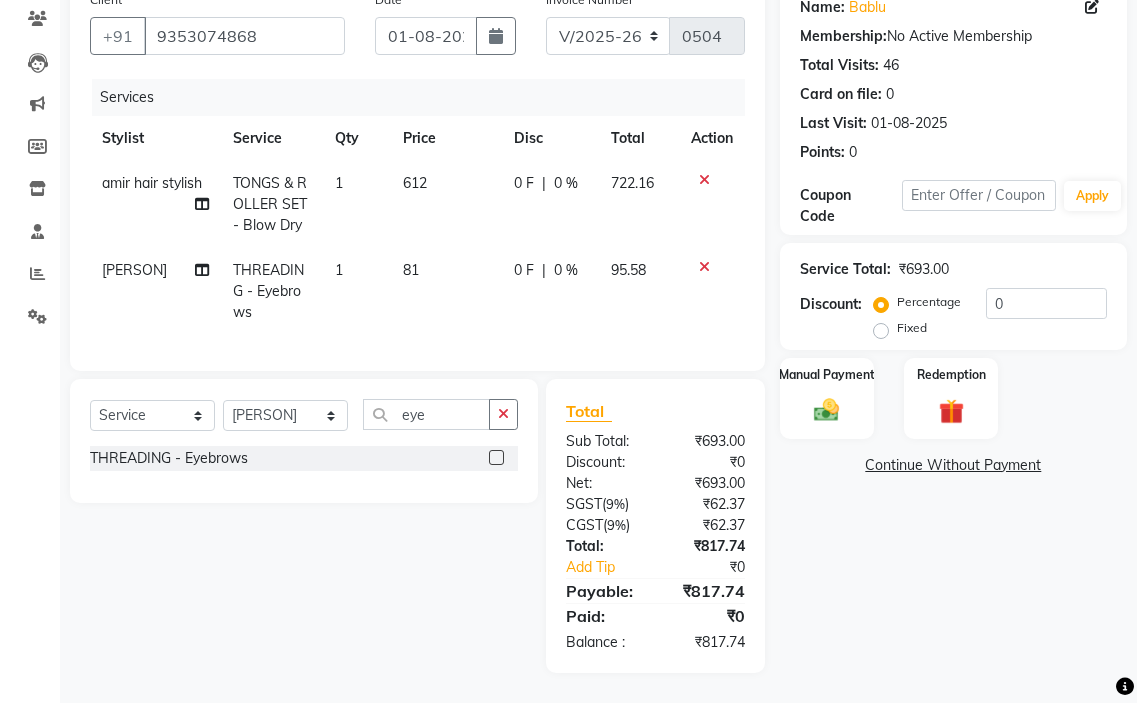 click on "[PERSON] THREADING - Eyebrows 1 81 0 F | 0 % 95.58" 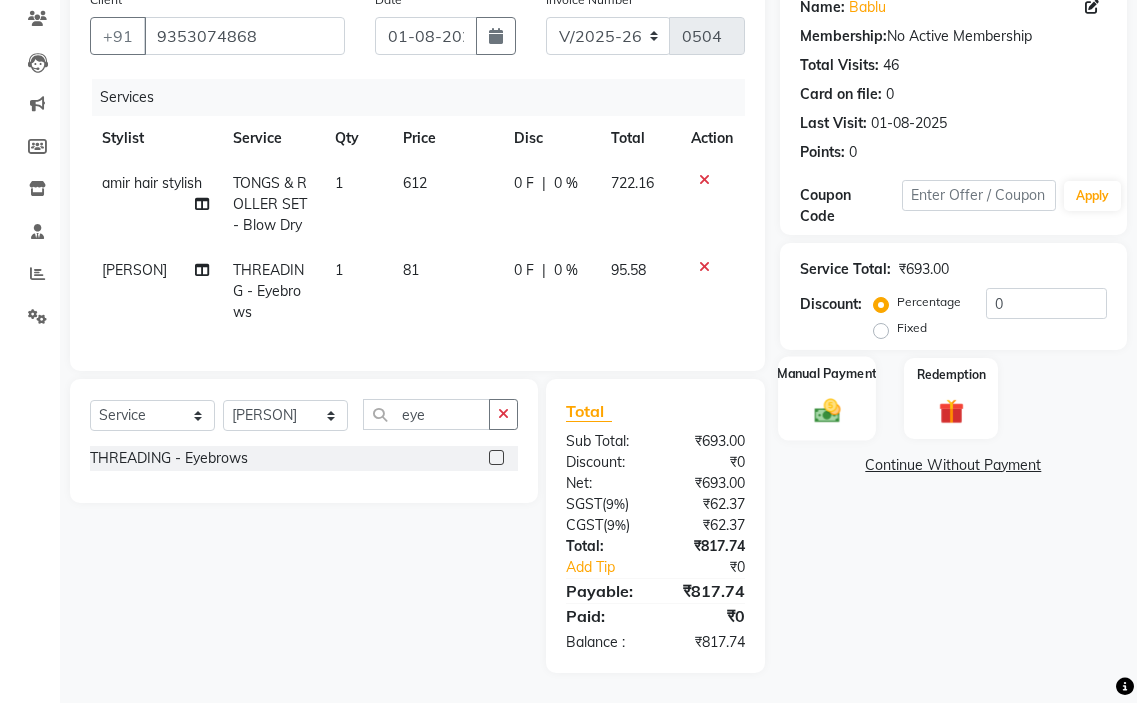 click 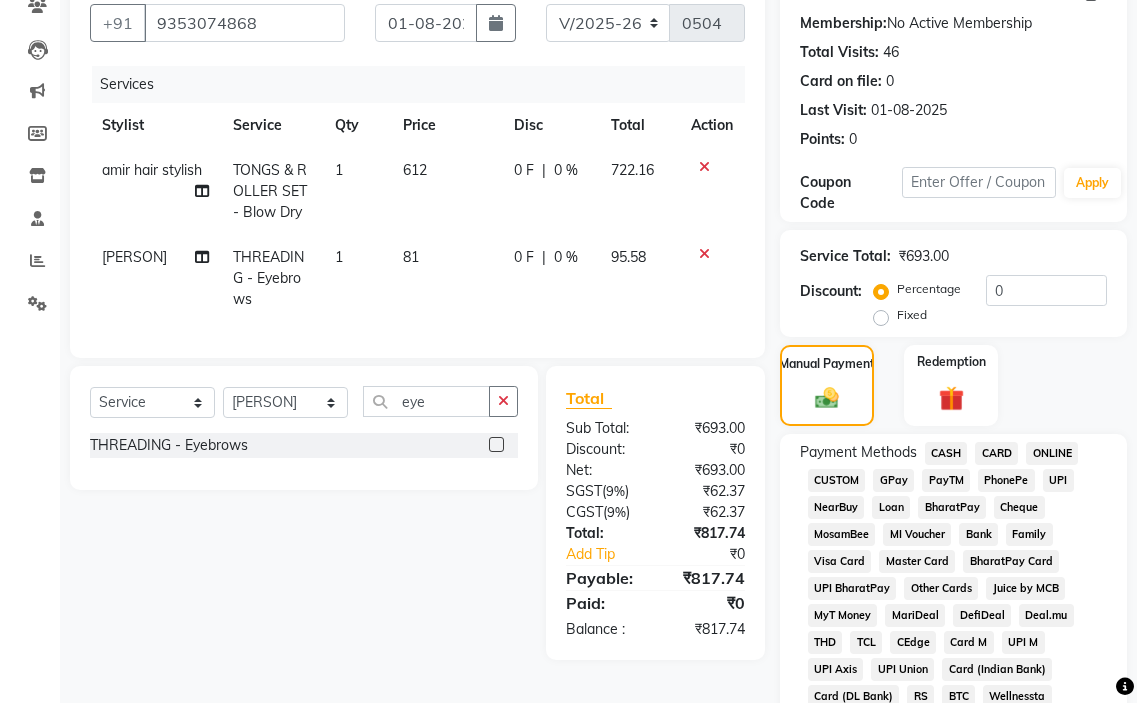 click on "612" 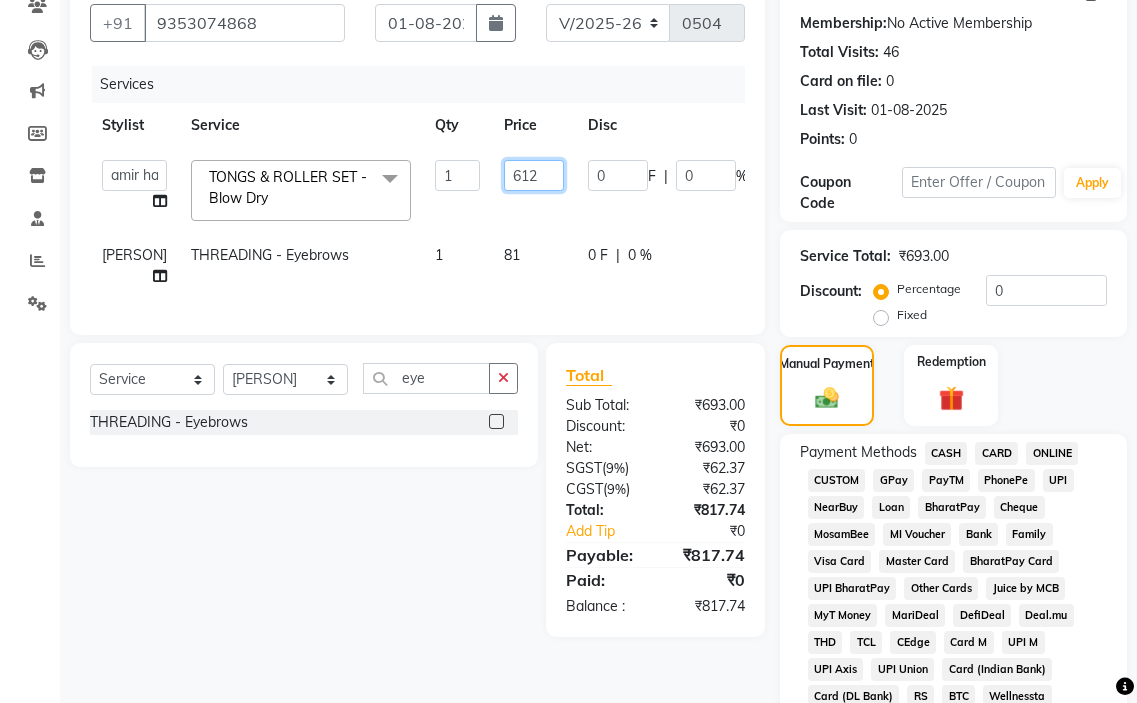 click on "612" 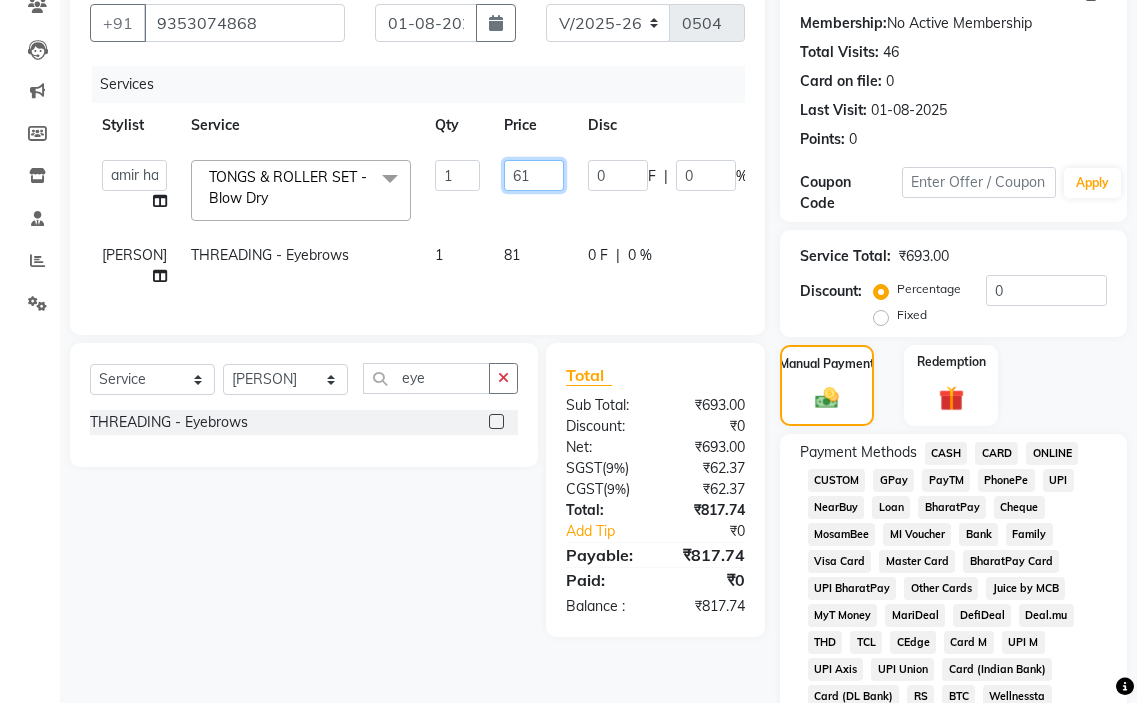 type on "613" 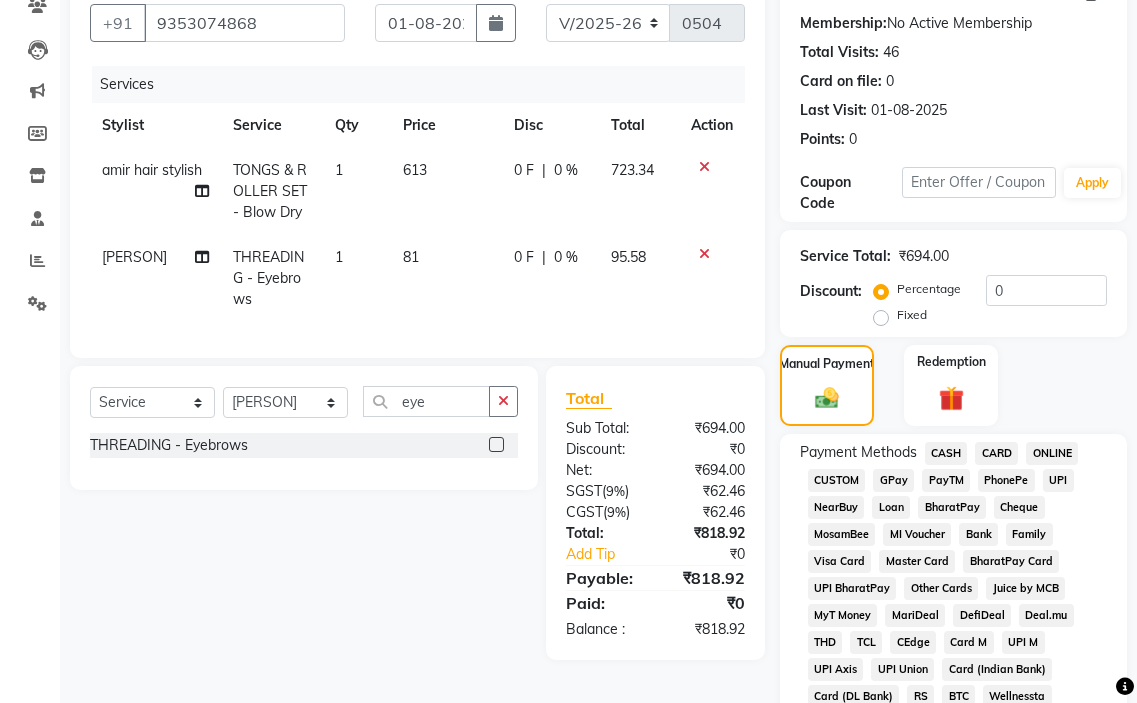 click on "[PERSON] hair stylish TONGS & ROLLER SET - Blow Dry 1 613 0 F | 0 % 723.34" 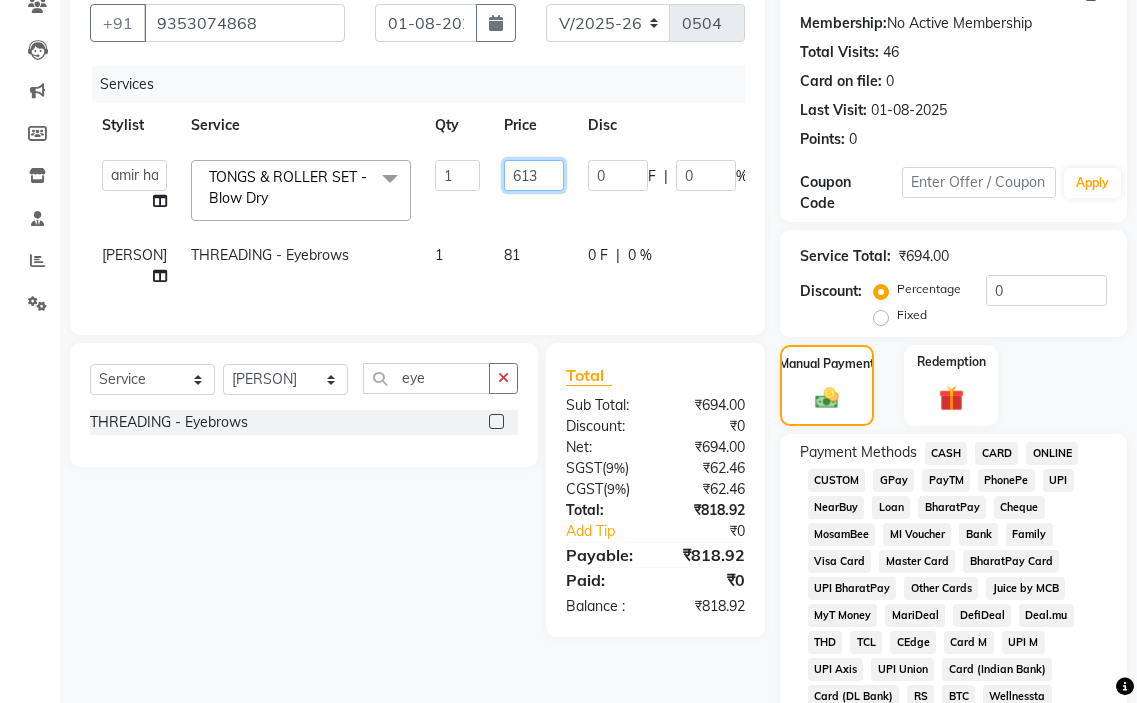click on "613" 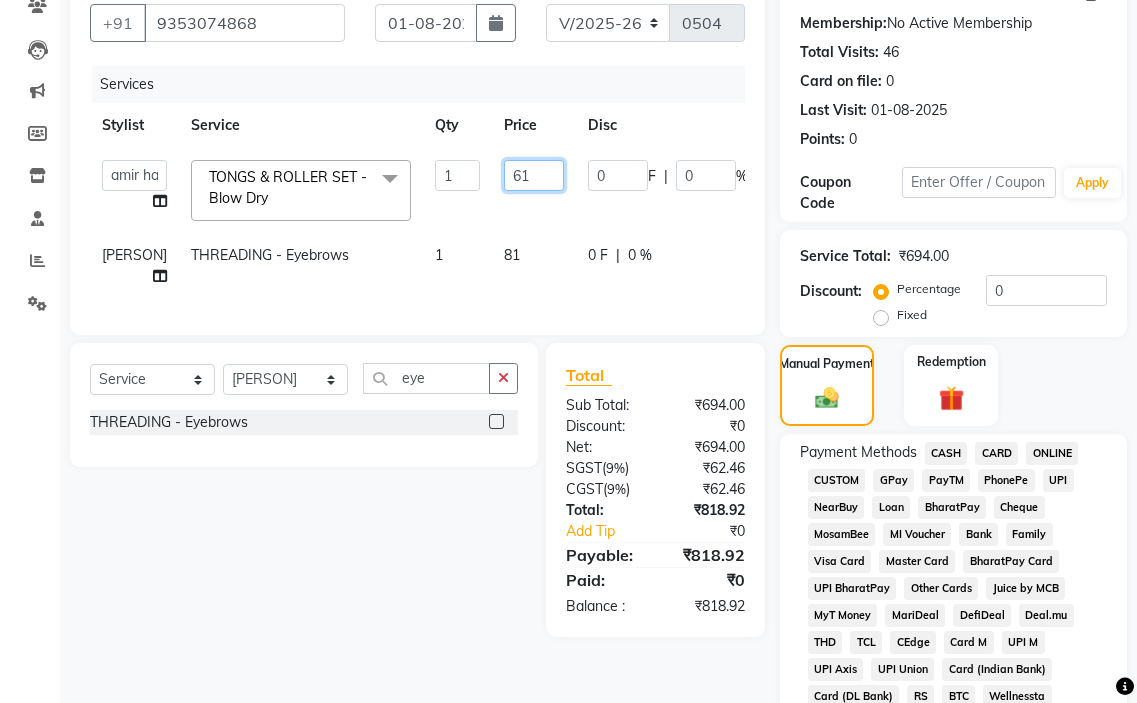type on "614" 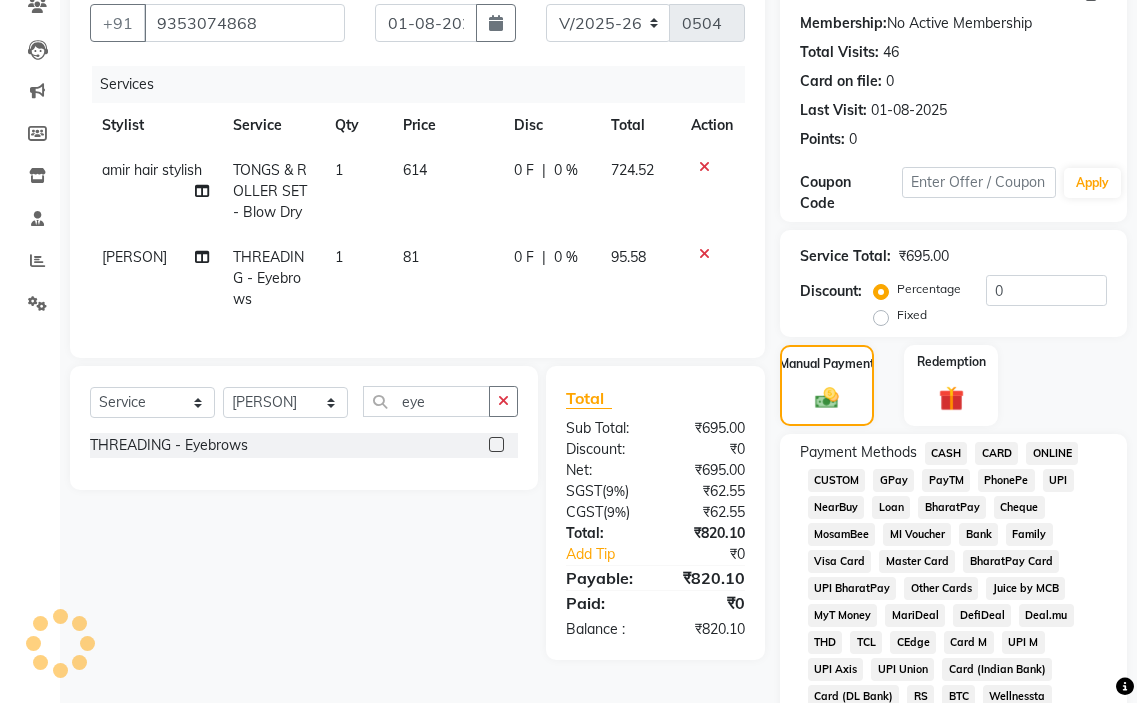 click on "[PERSON] hair stylish TONGS & ROLLER SET - Blow Dry 1 614 0 F | 0 % 724.52" 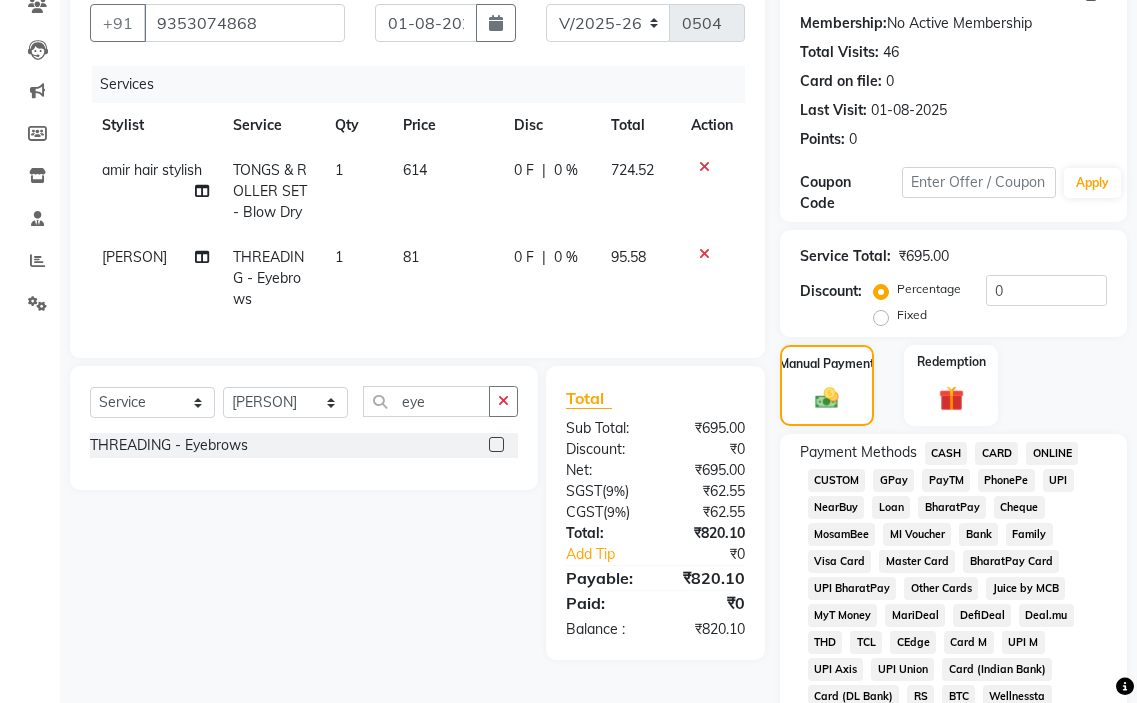 click on "CARD" 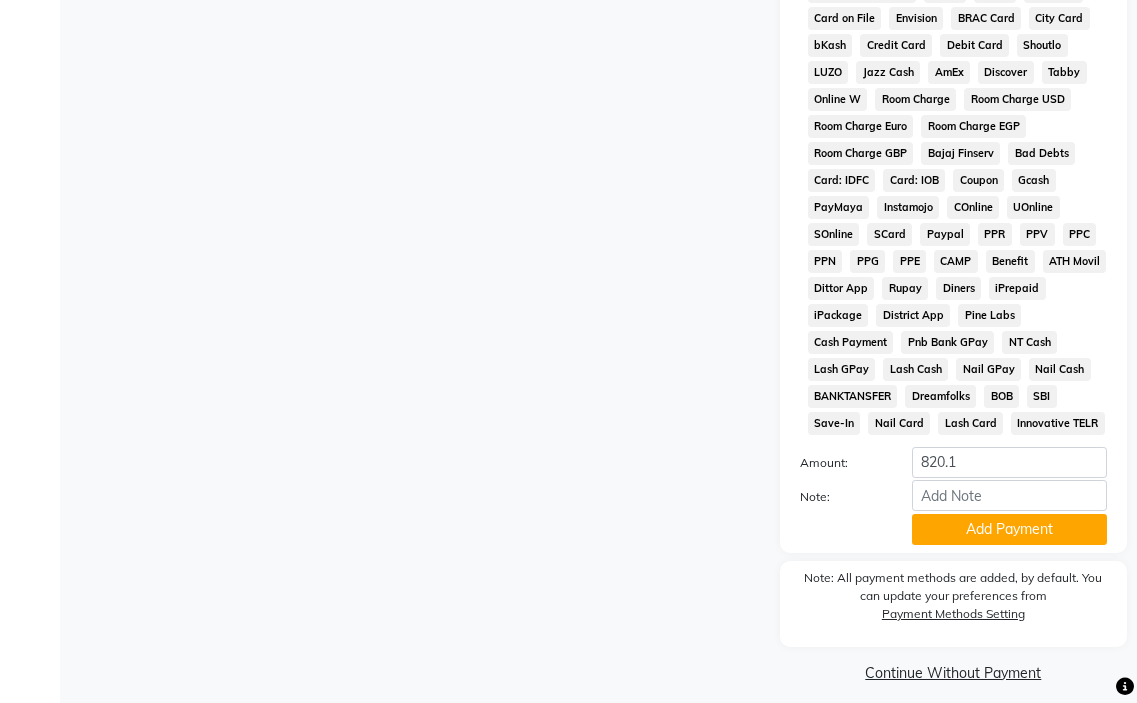 scroll, scrollTop: 1010, scrollLeft: 0, axis: vertical 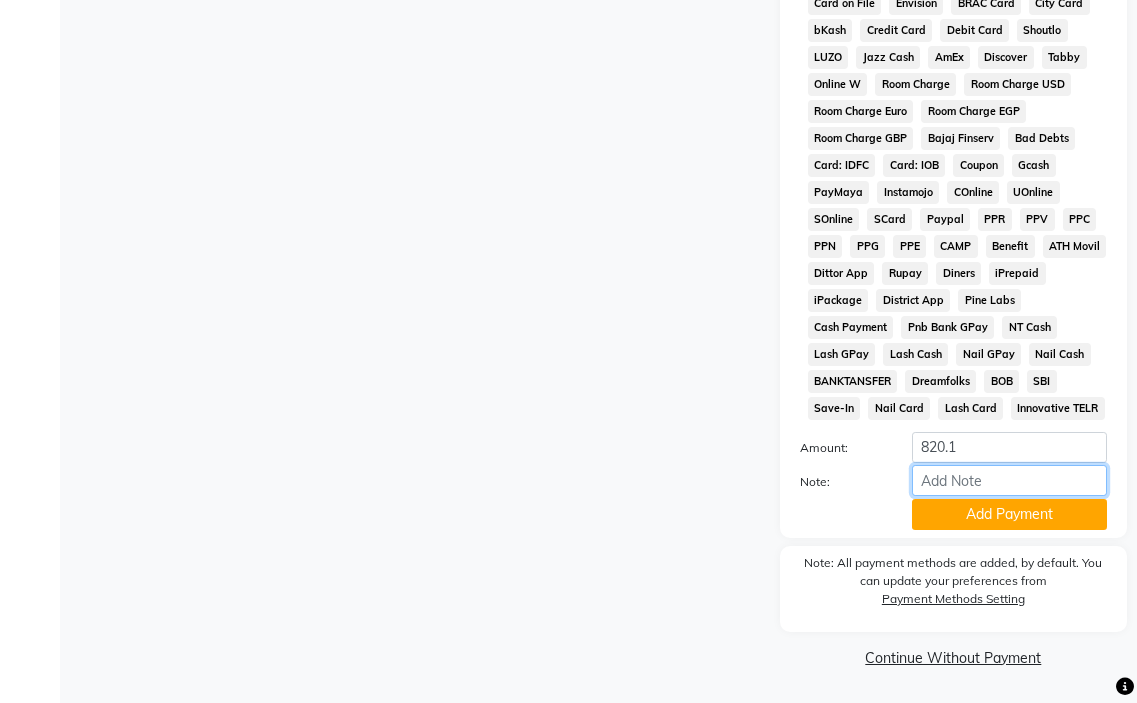 click on "Note:" at bounding box center [1009, 480] 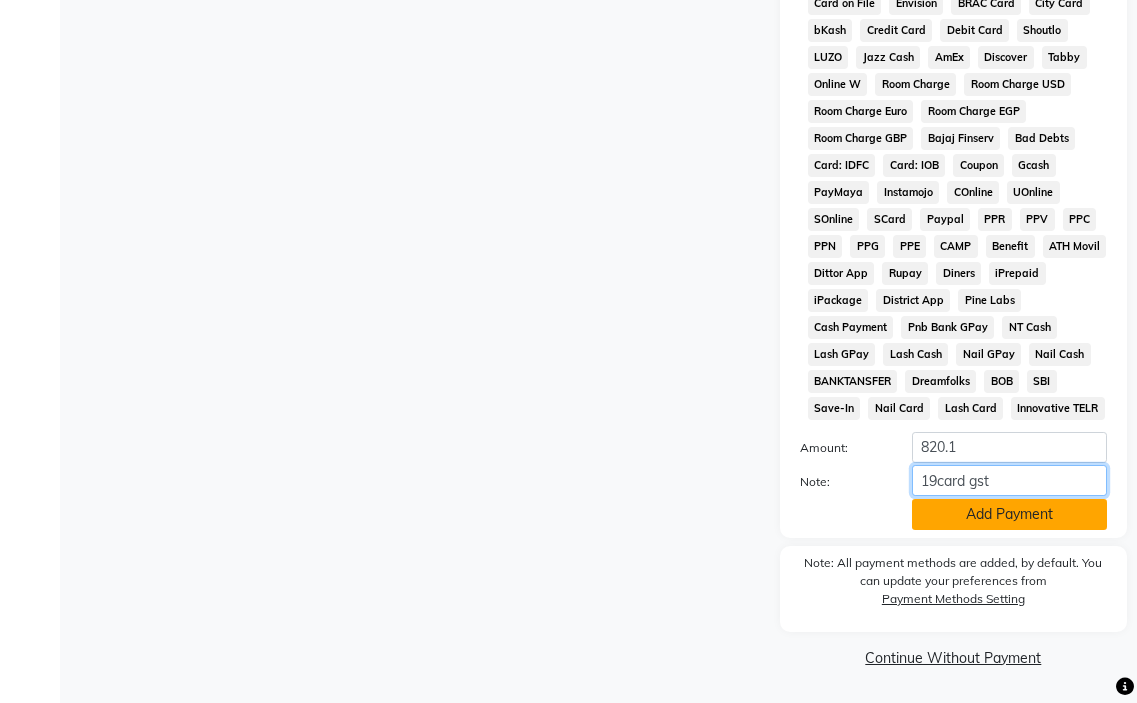 type on "19card gst" 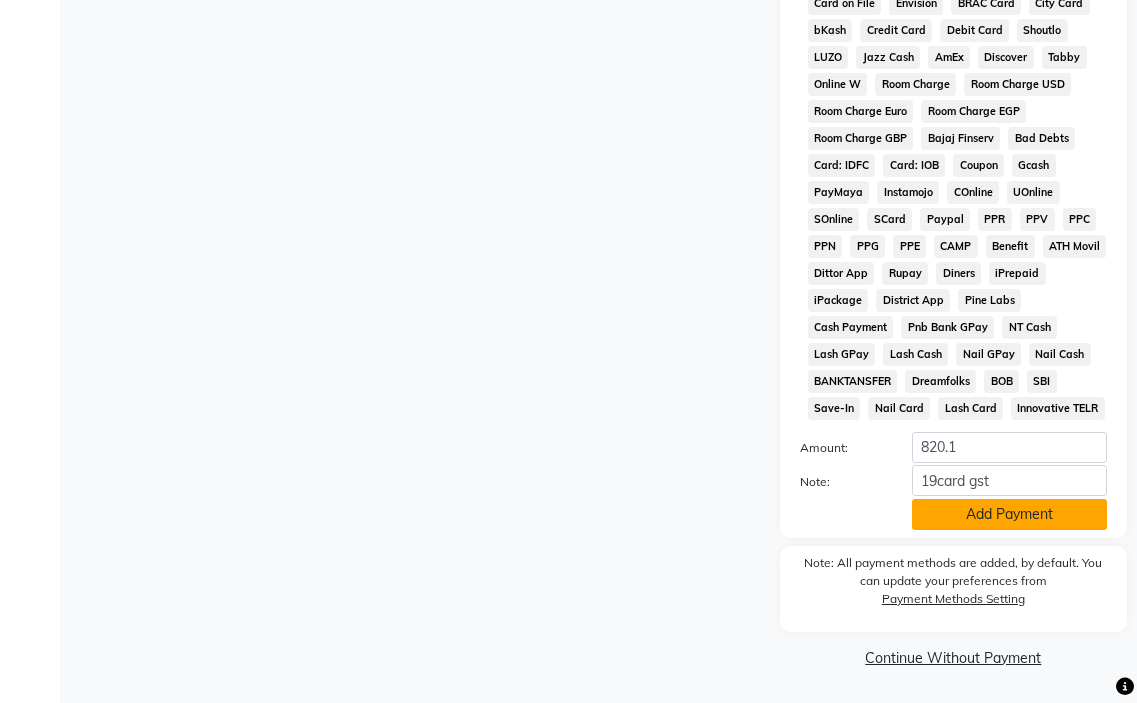 click on "Add Payment" 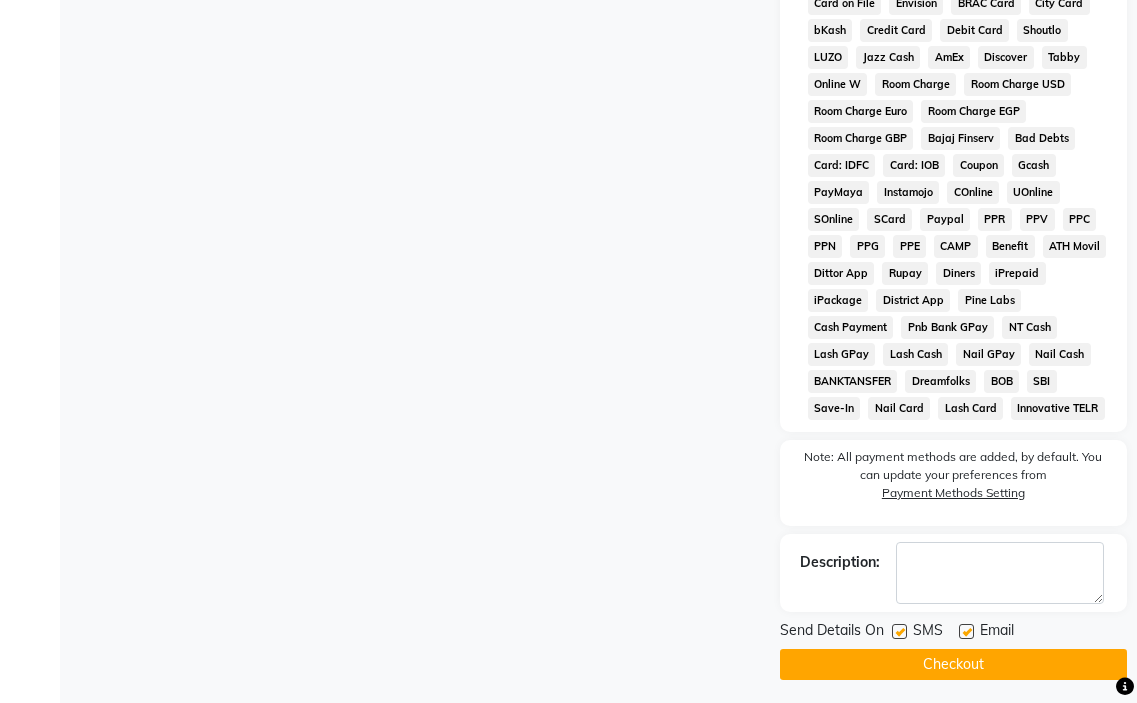click 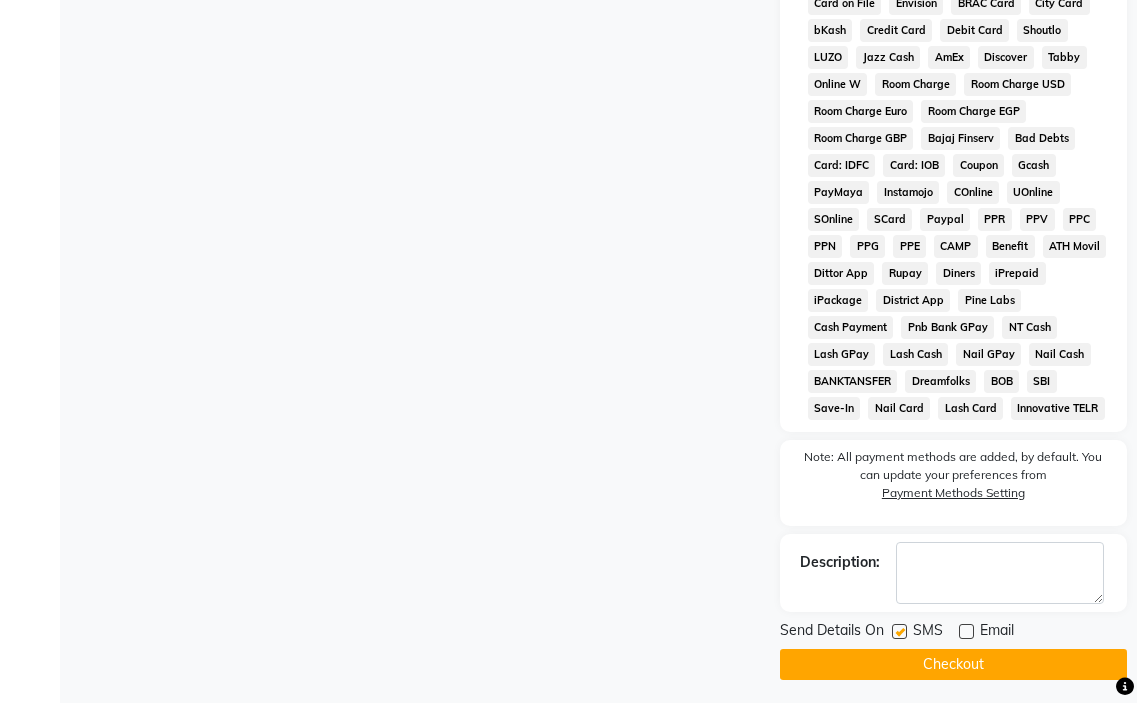 click on "Checkout" 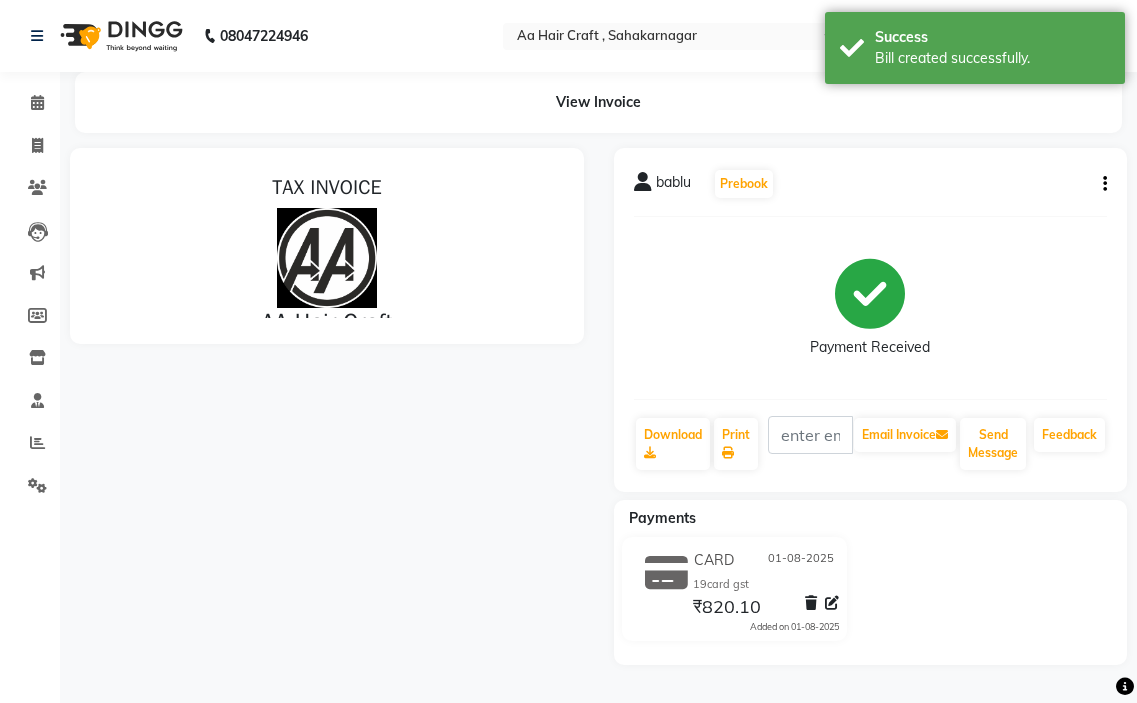 scroll, scrollTop: 0, scrollLeft: 0, axis: both 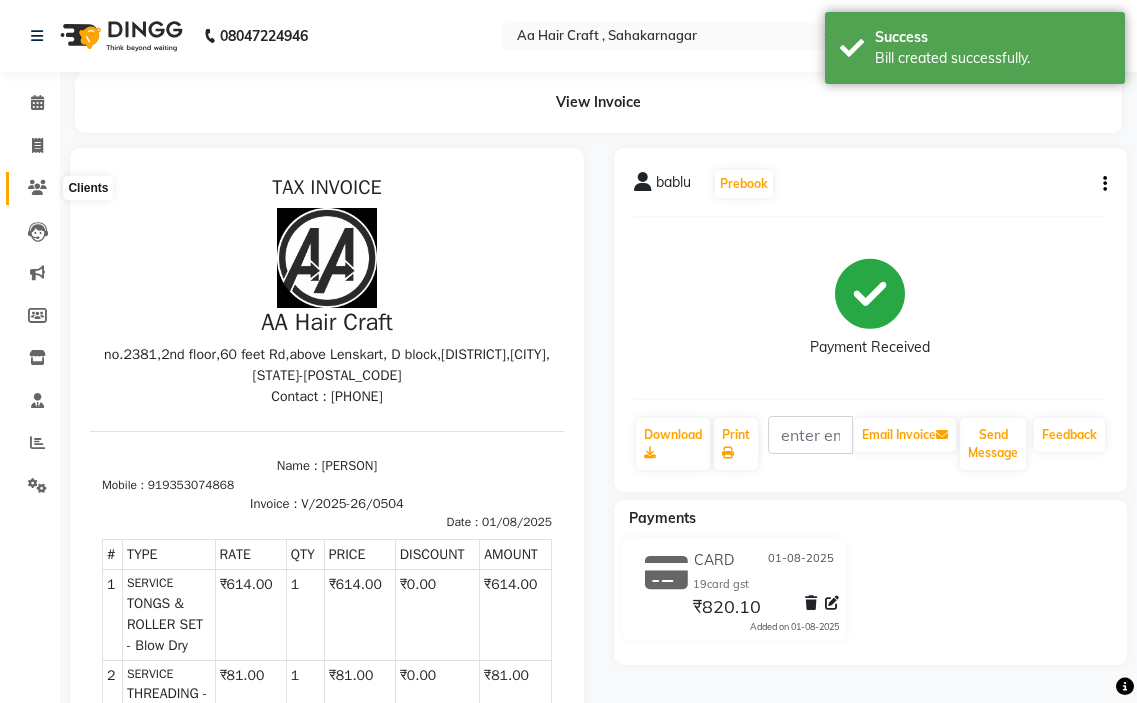click 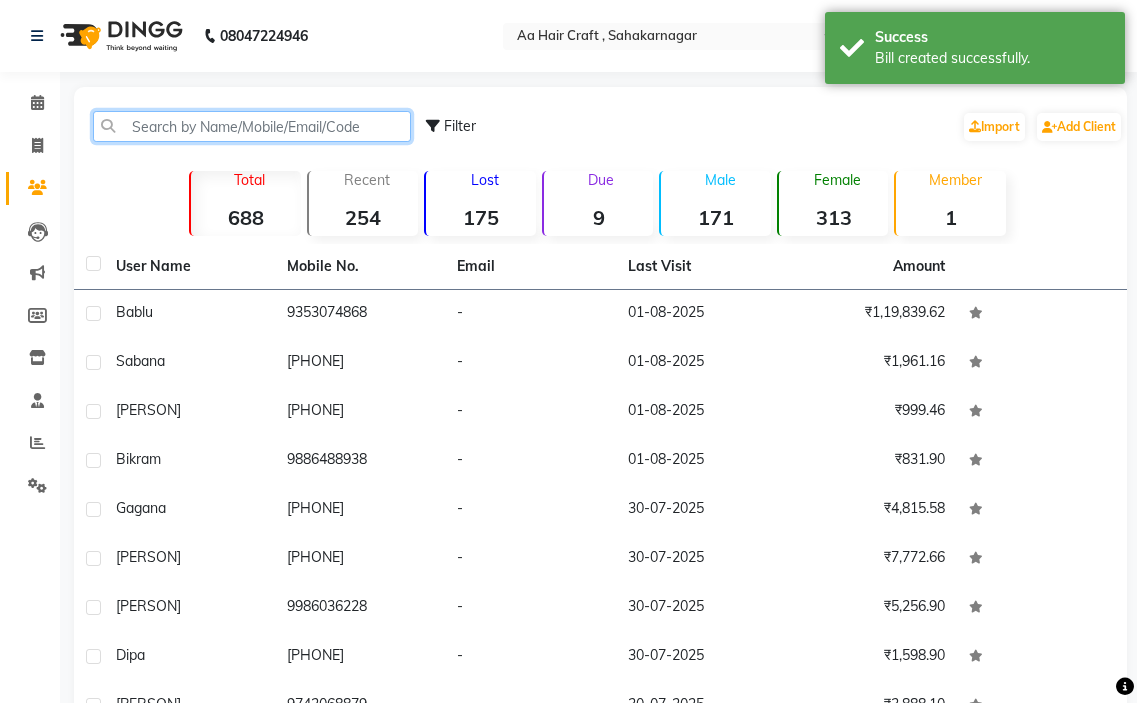 click 